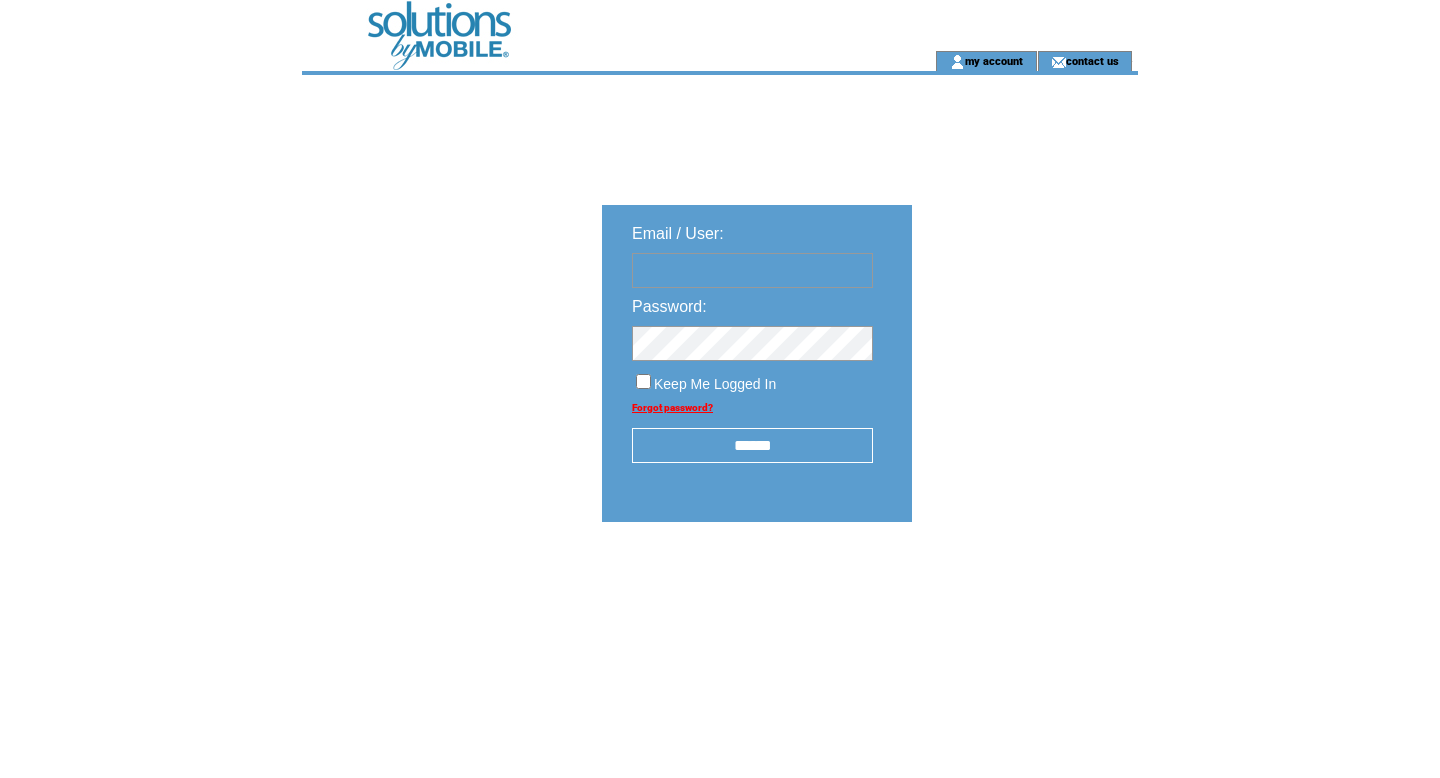 scroll, scrollTop: 0, scrollLeft: 0, axis: both 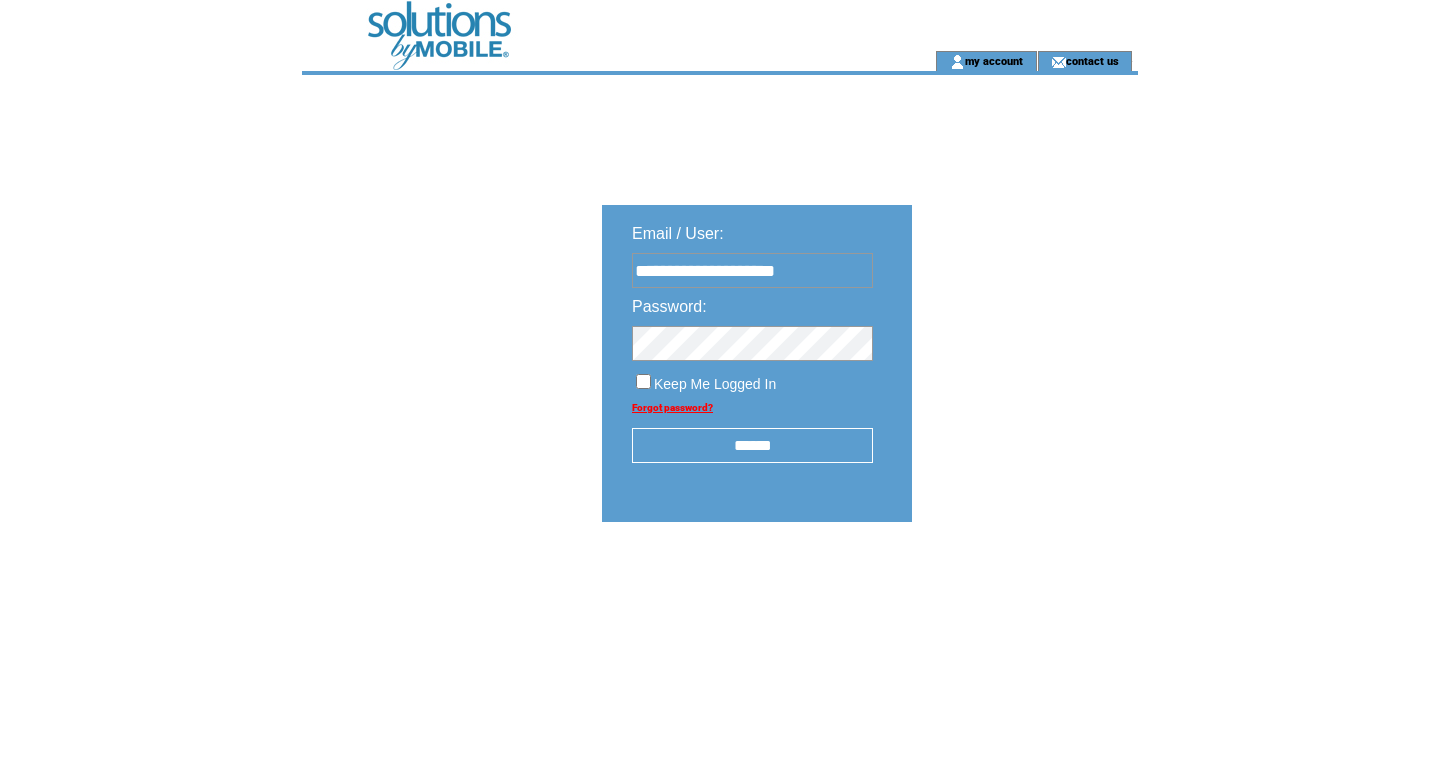 click on "******" at bounding box center (752, 445) 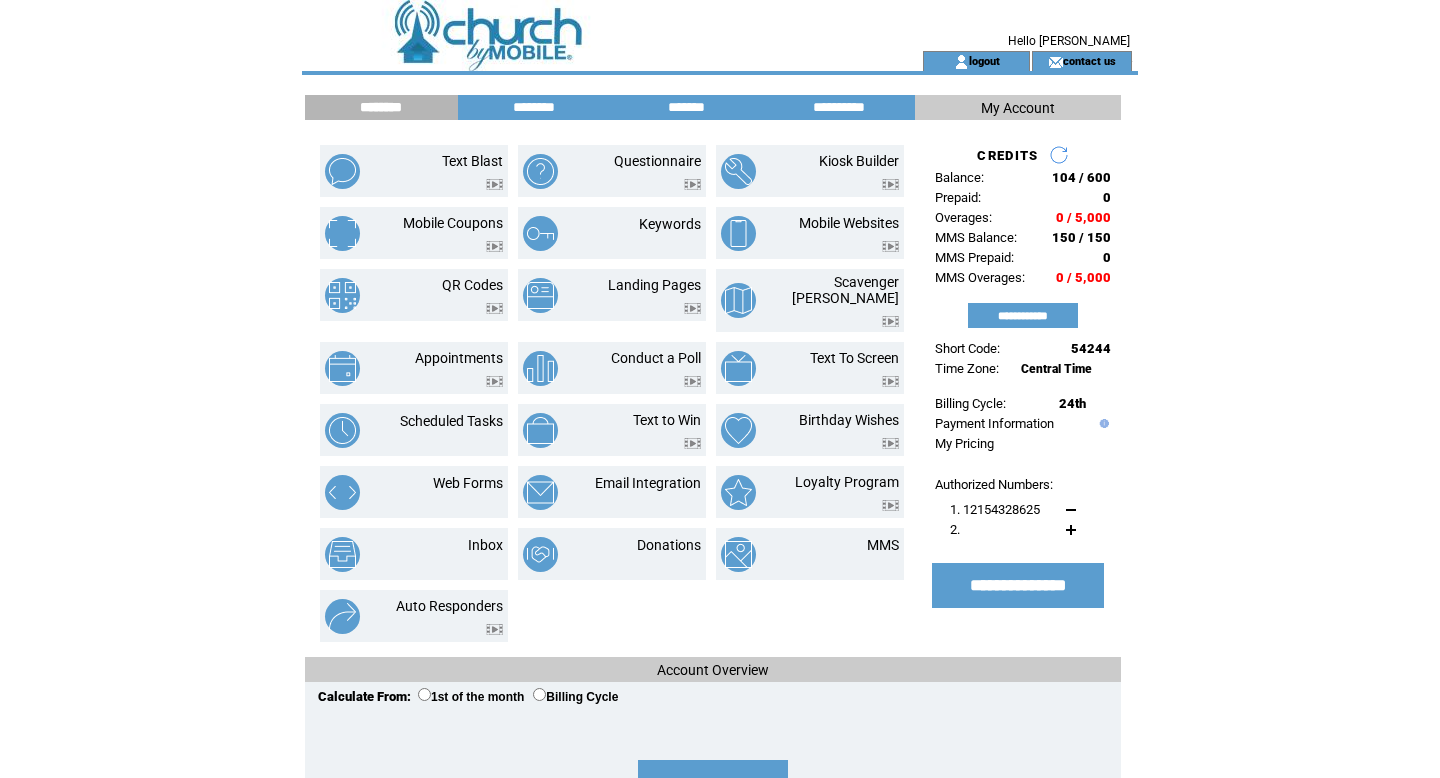 scroll, scrollTop: 0, scrollLeft: 0, axis: both 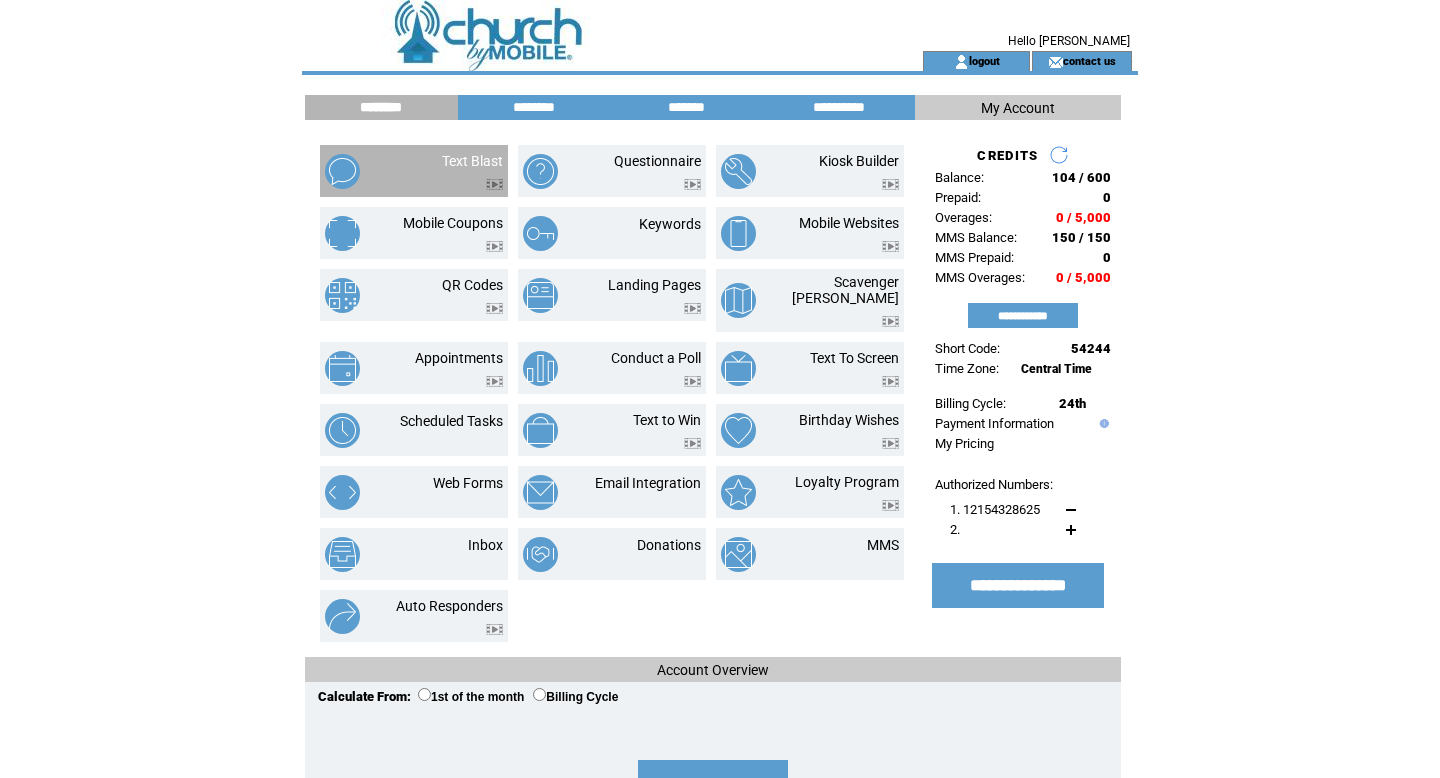 click at bounding box center [472, 179] 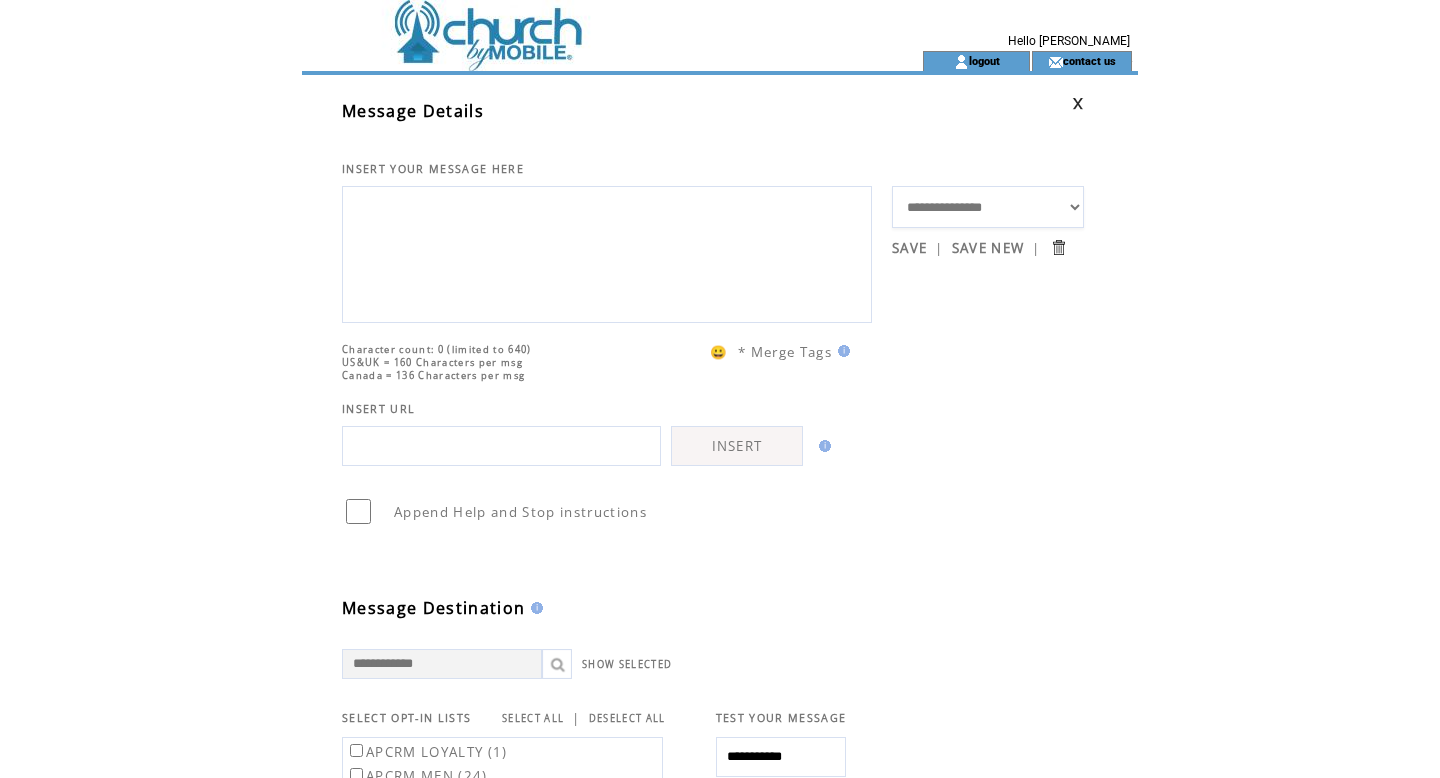 scroll, scrollTop: 0, scrollLeft: 0, axis: both 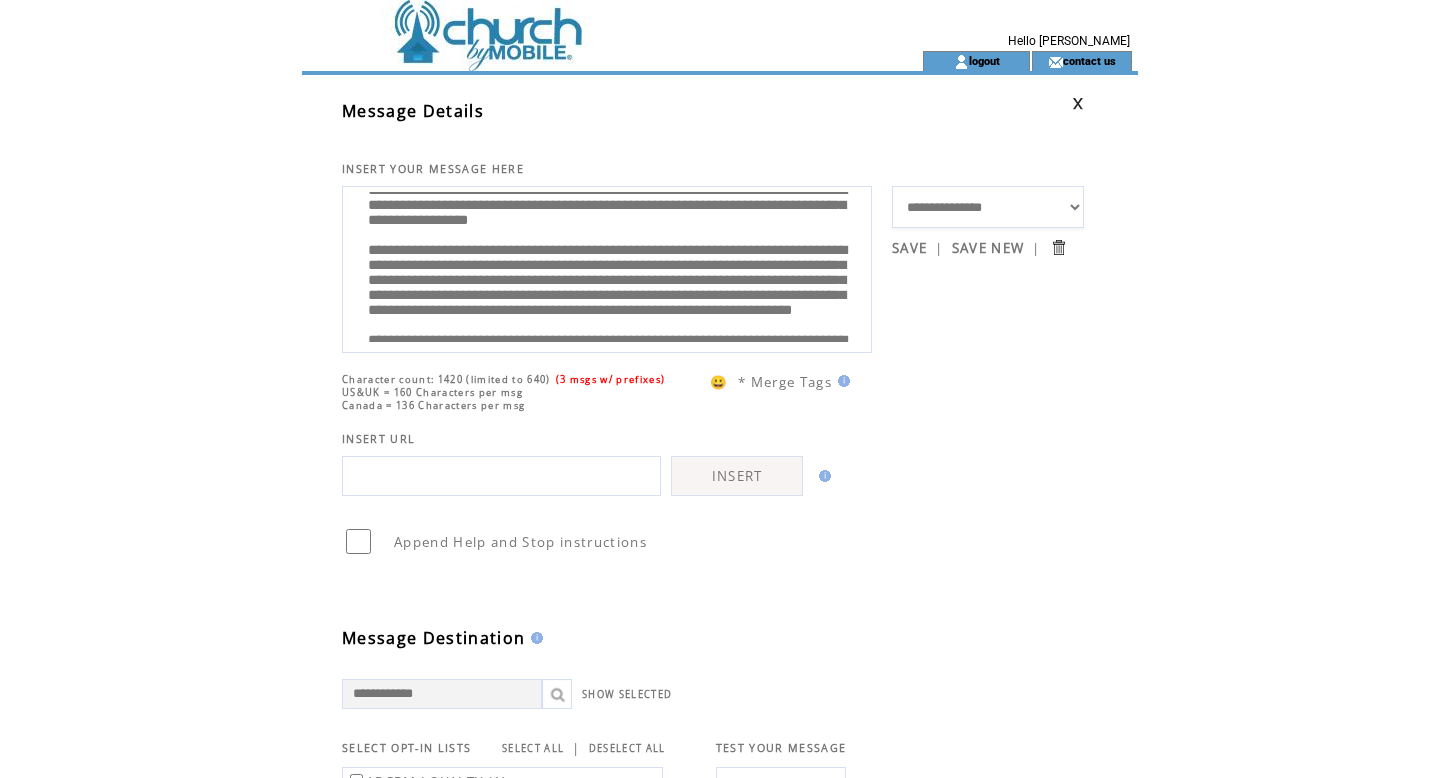 drag, startPoint x: 436, startPoint y: 262, endPoint x: 530, endPoint y: 270, distance: 94.33981 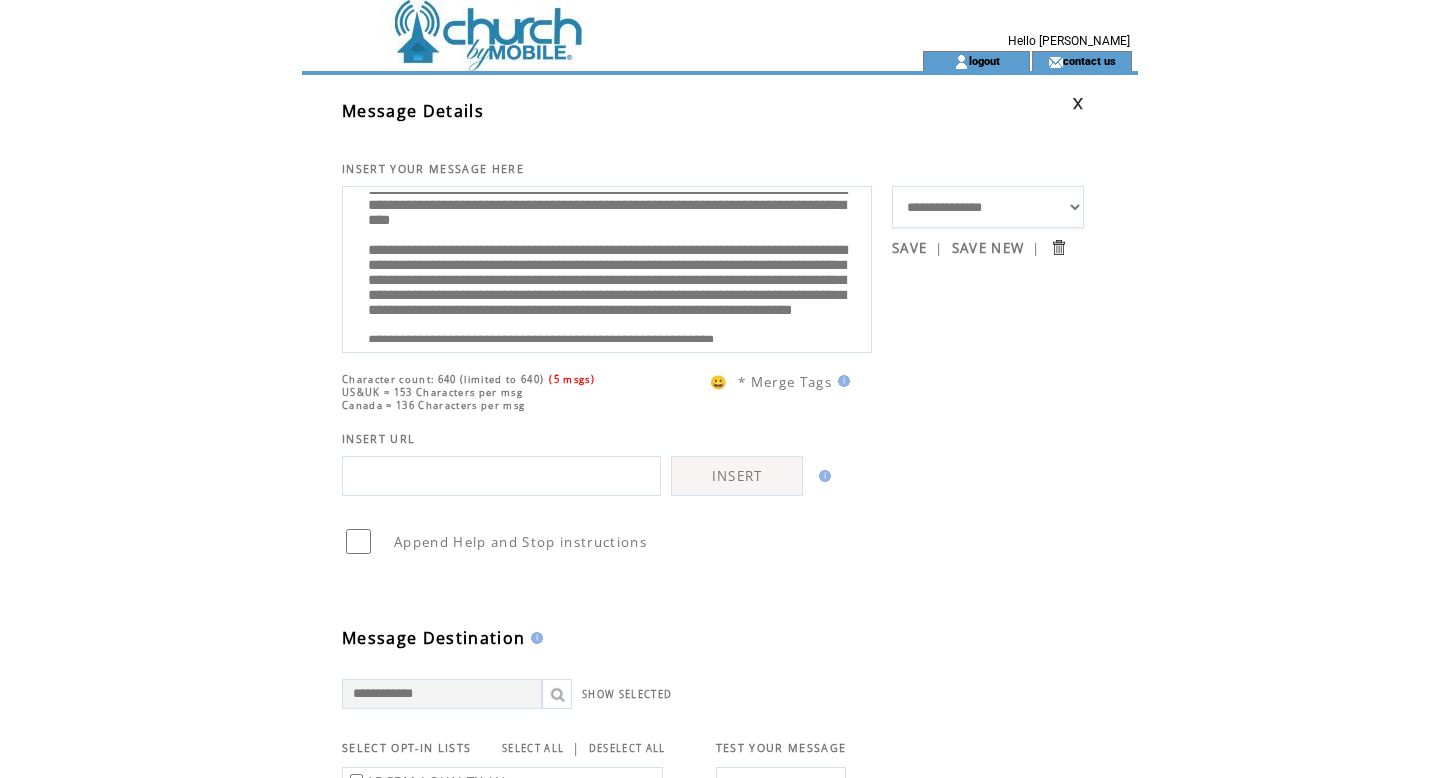 click on "**********" at bounding box center (607, 267) 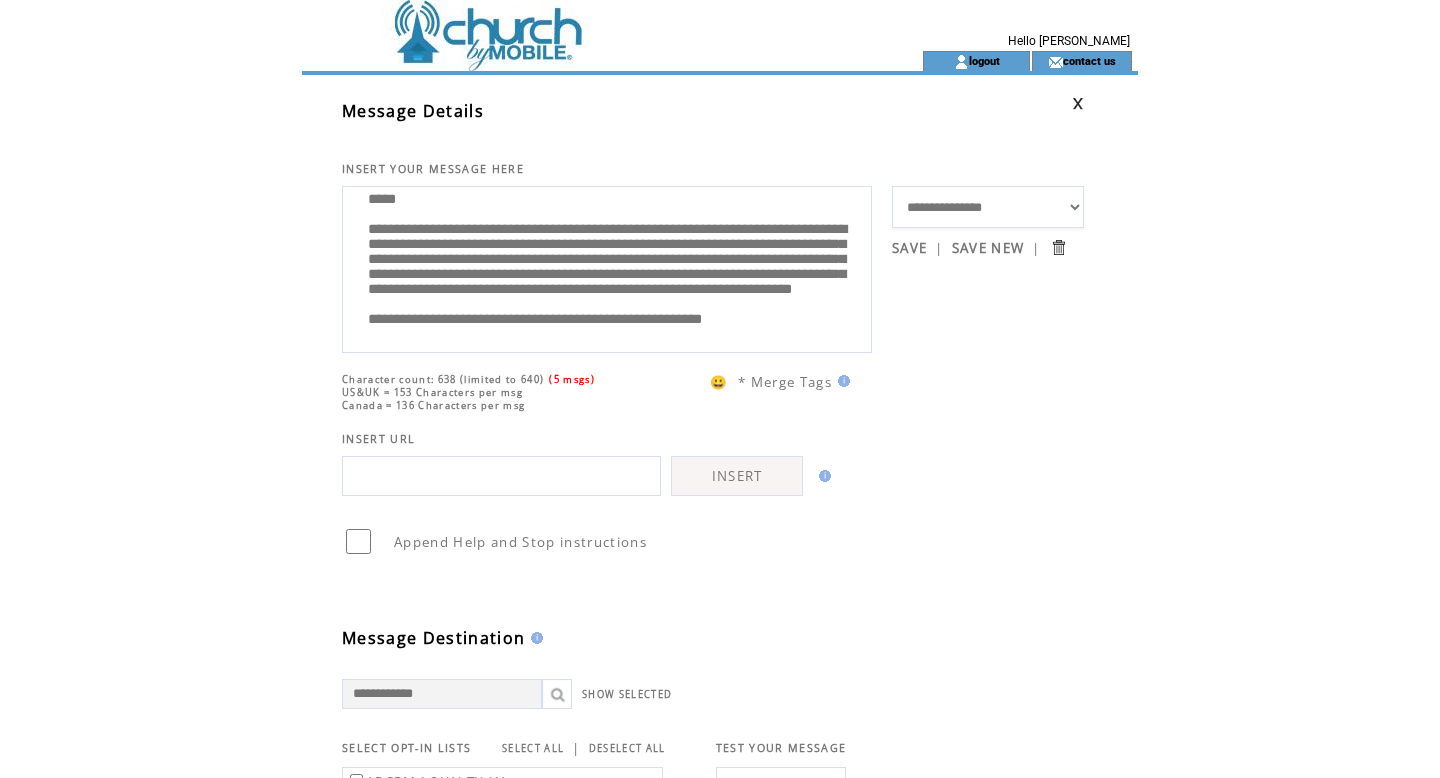 scroll, scrollTop: 200, scrollLeft: 0, axis: vertical 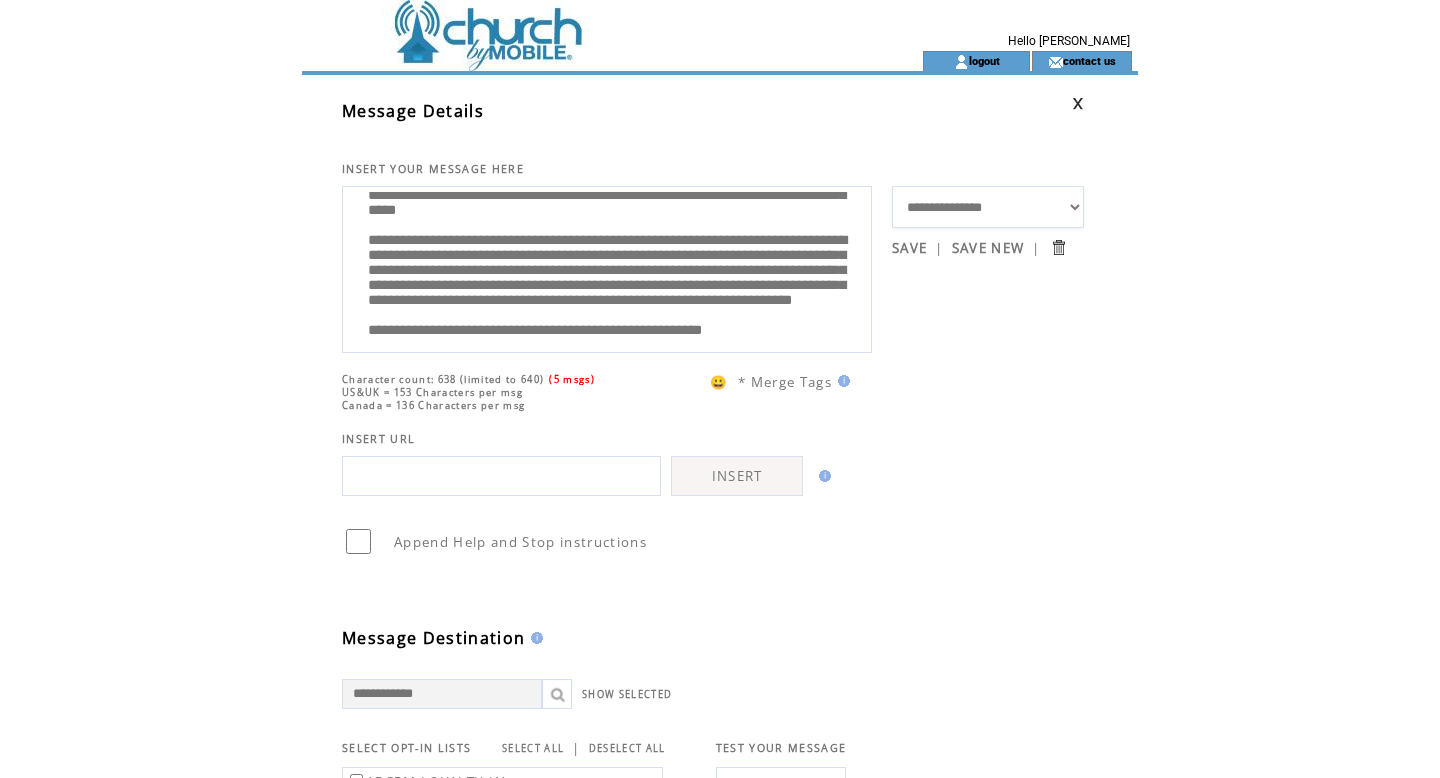 click on "**********" at bounding box center [607, 267] 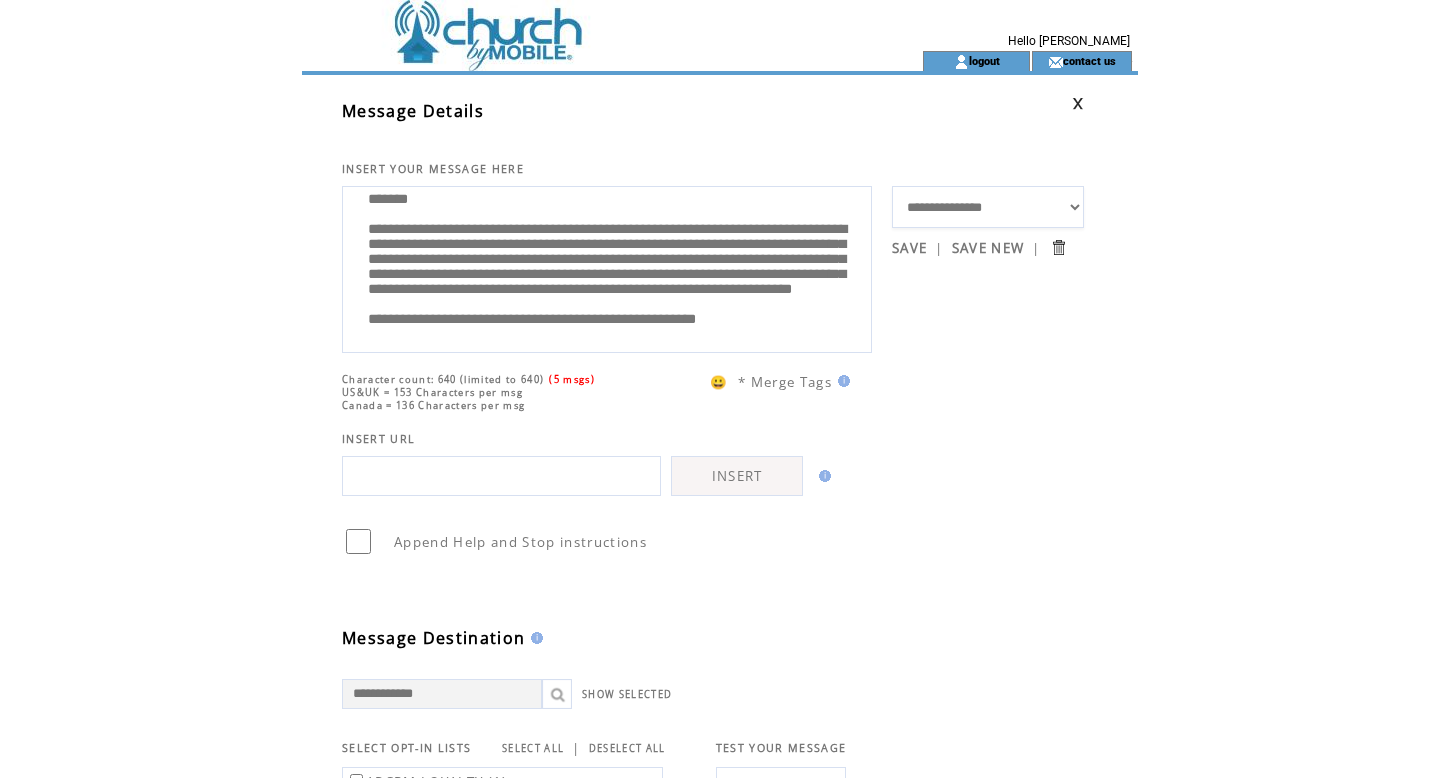 scroll, scrollTop: 0, scrollLeft: 0, axis: both 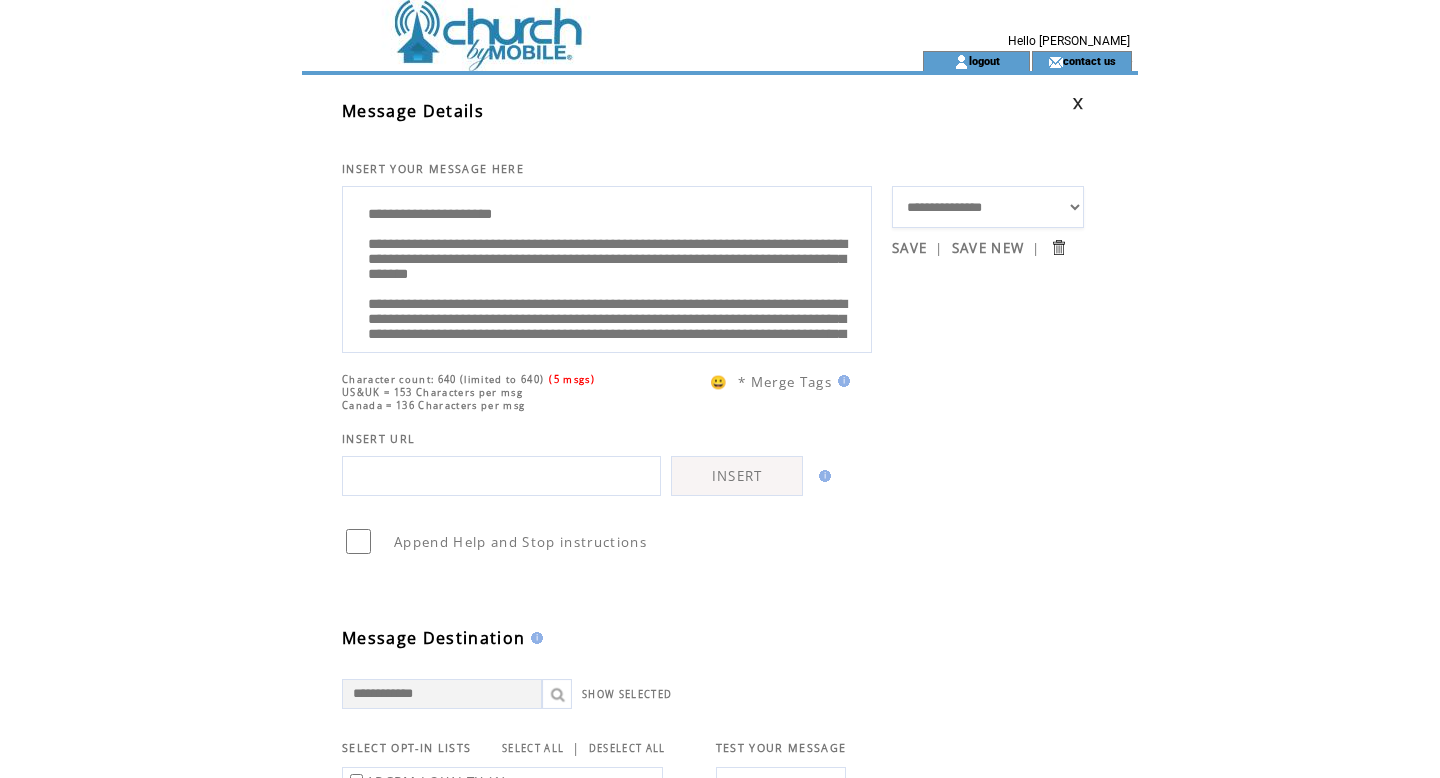 click on "**********" at bounding box center (607, 267) 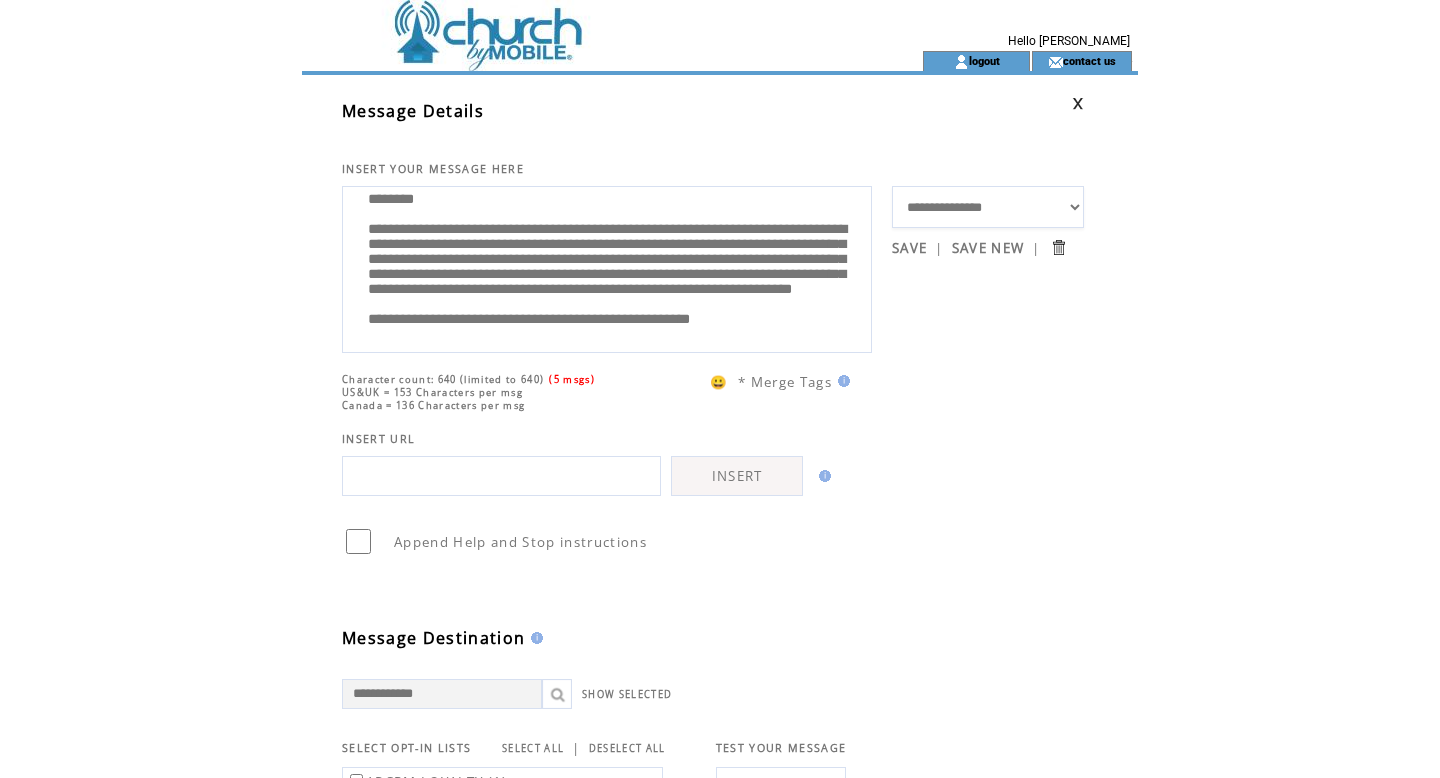 scroll, scrollTop: 0, scrollLeft: 0, axis: both 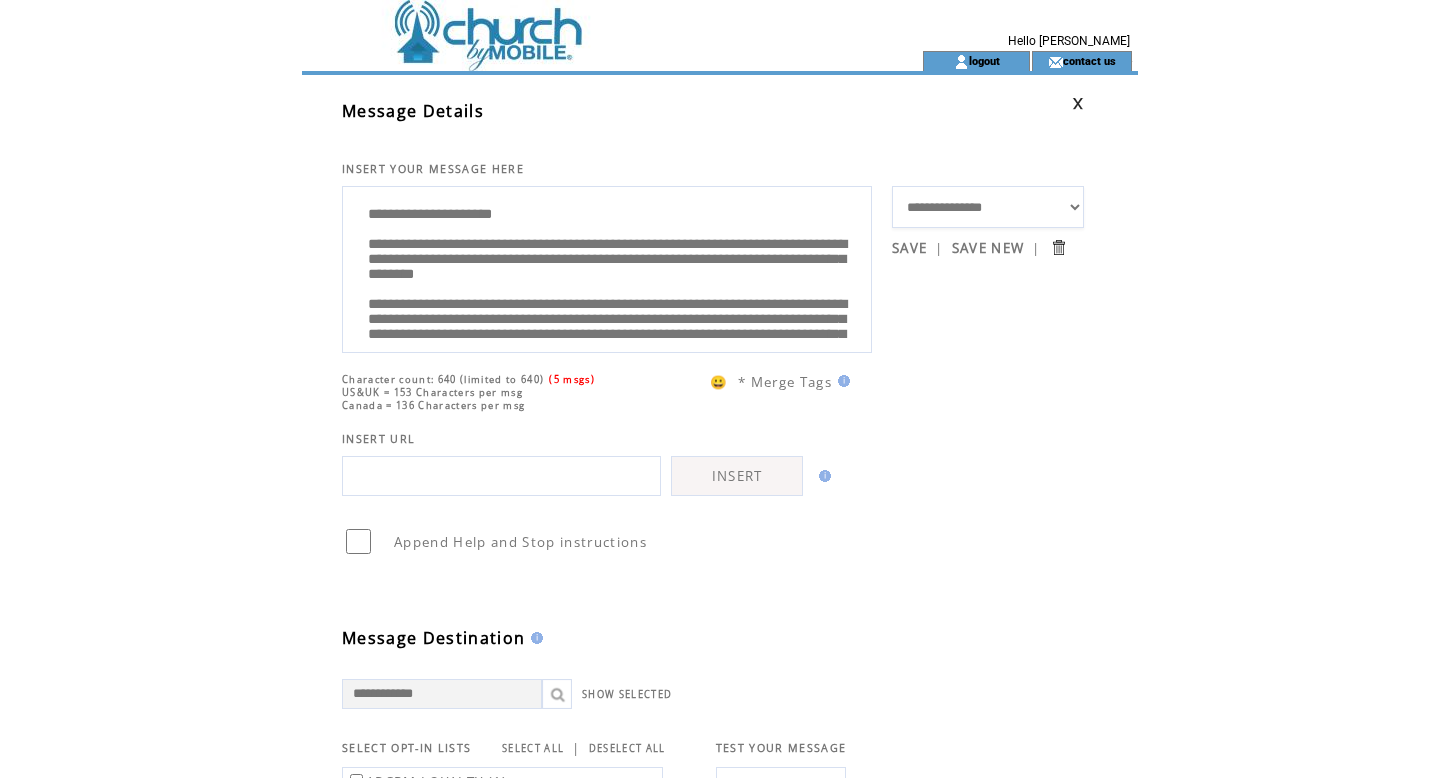 click on "**********" at bounding box center [607, 267] 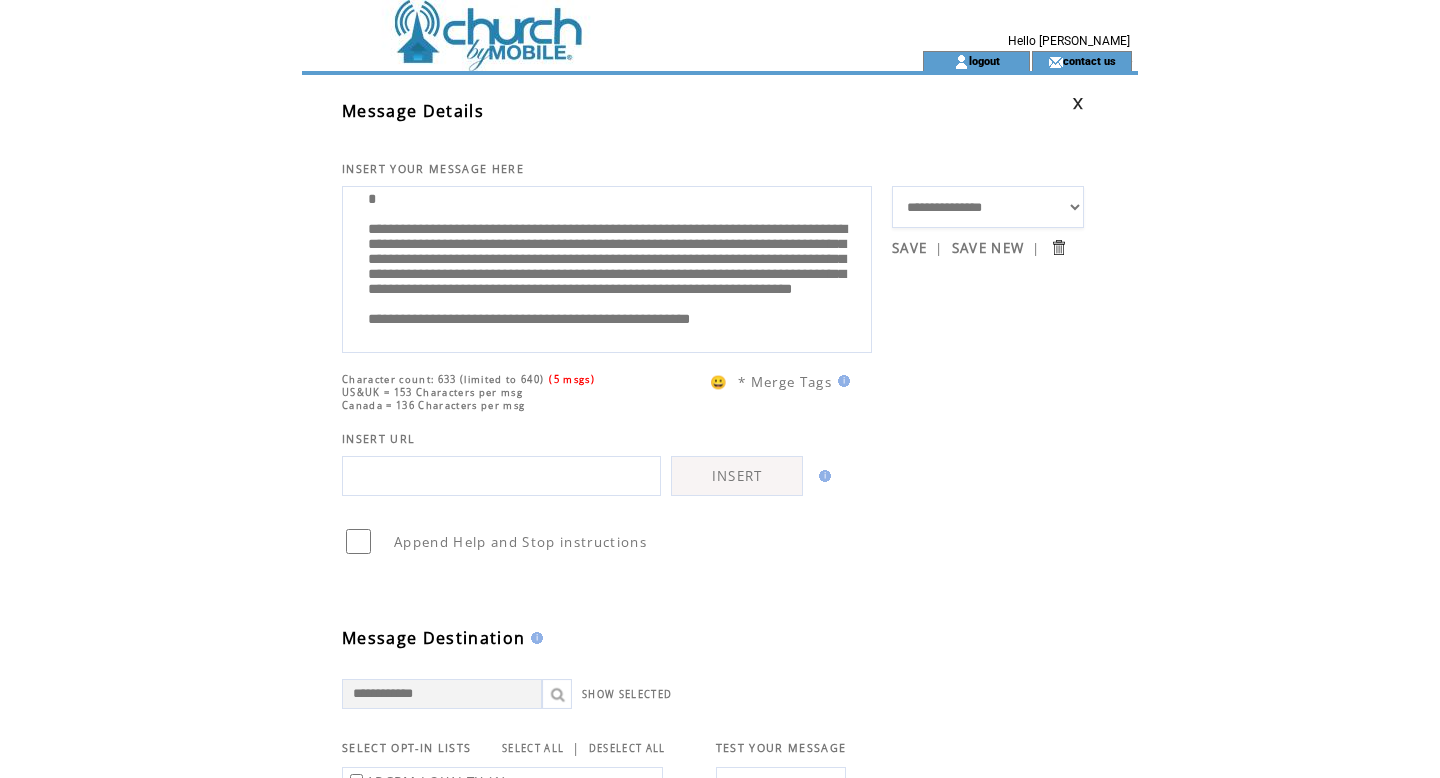 scroll, scrollTop: 113, scrollLeft: 0, axis: vertical 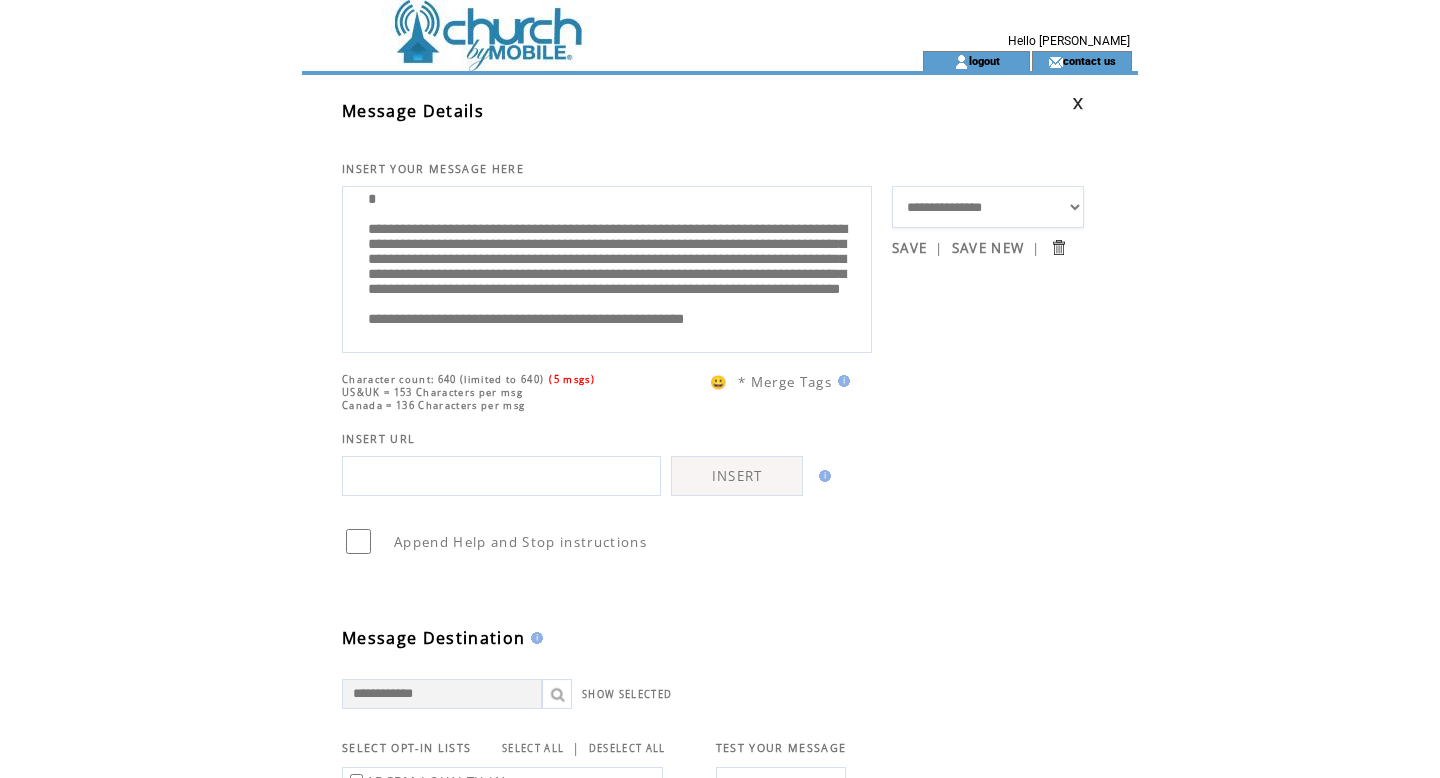 click on "**********" at bounding box center (607, 267) 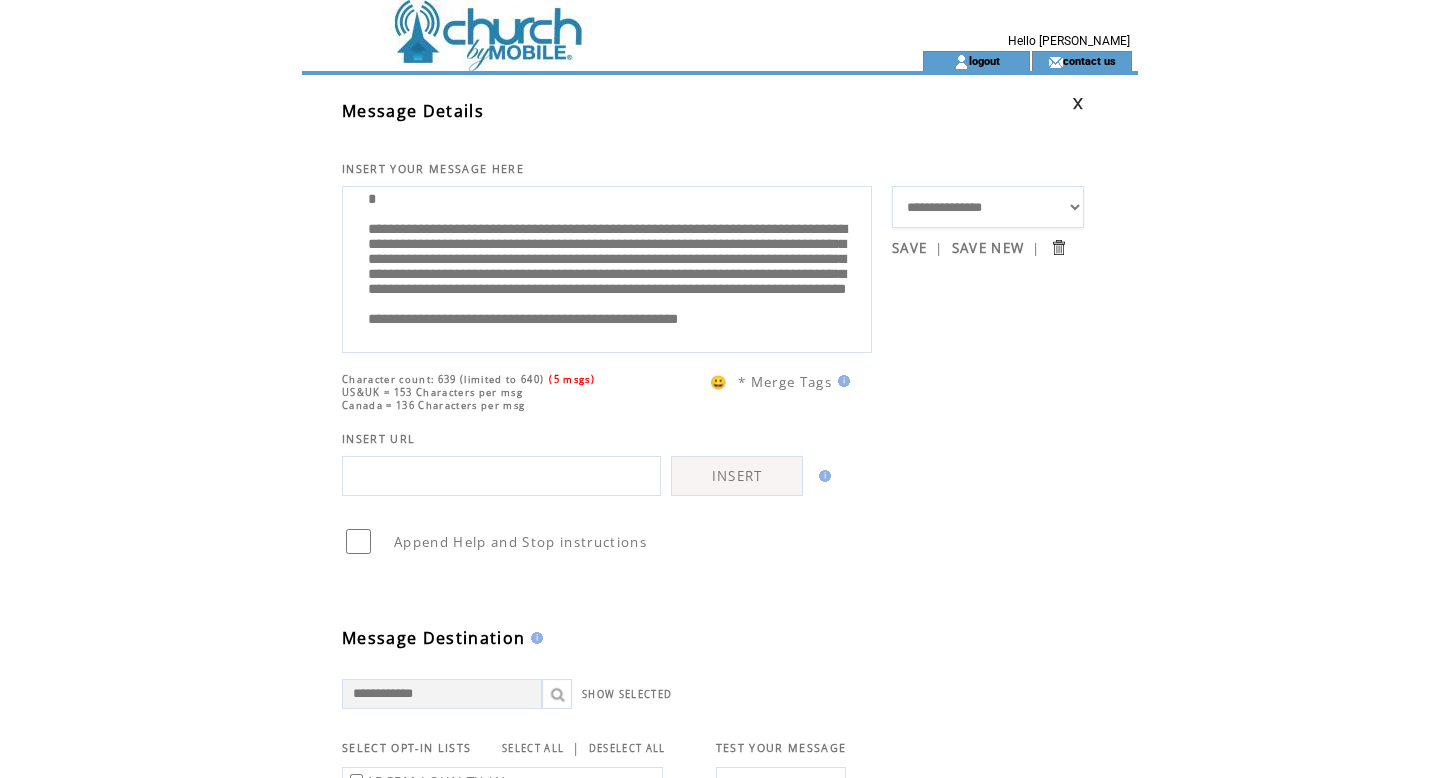 scroll, scrollTop: 122, scrollLeft: 0, axis: vertical 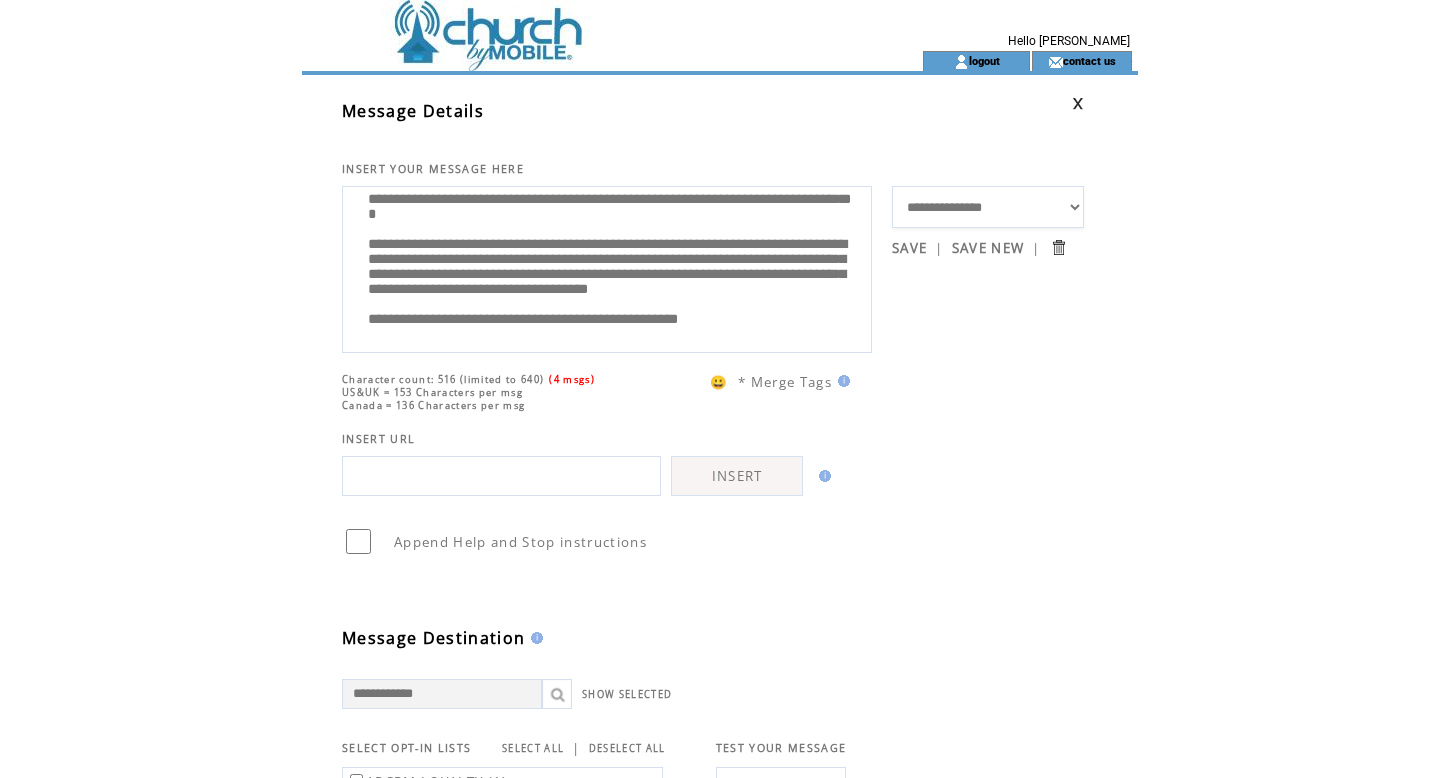 drag, startPoint x: 778, startPoint y: 244, endPoint x: 360, endPoint y: 216, distance: 418.93674 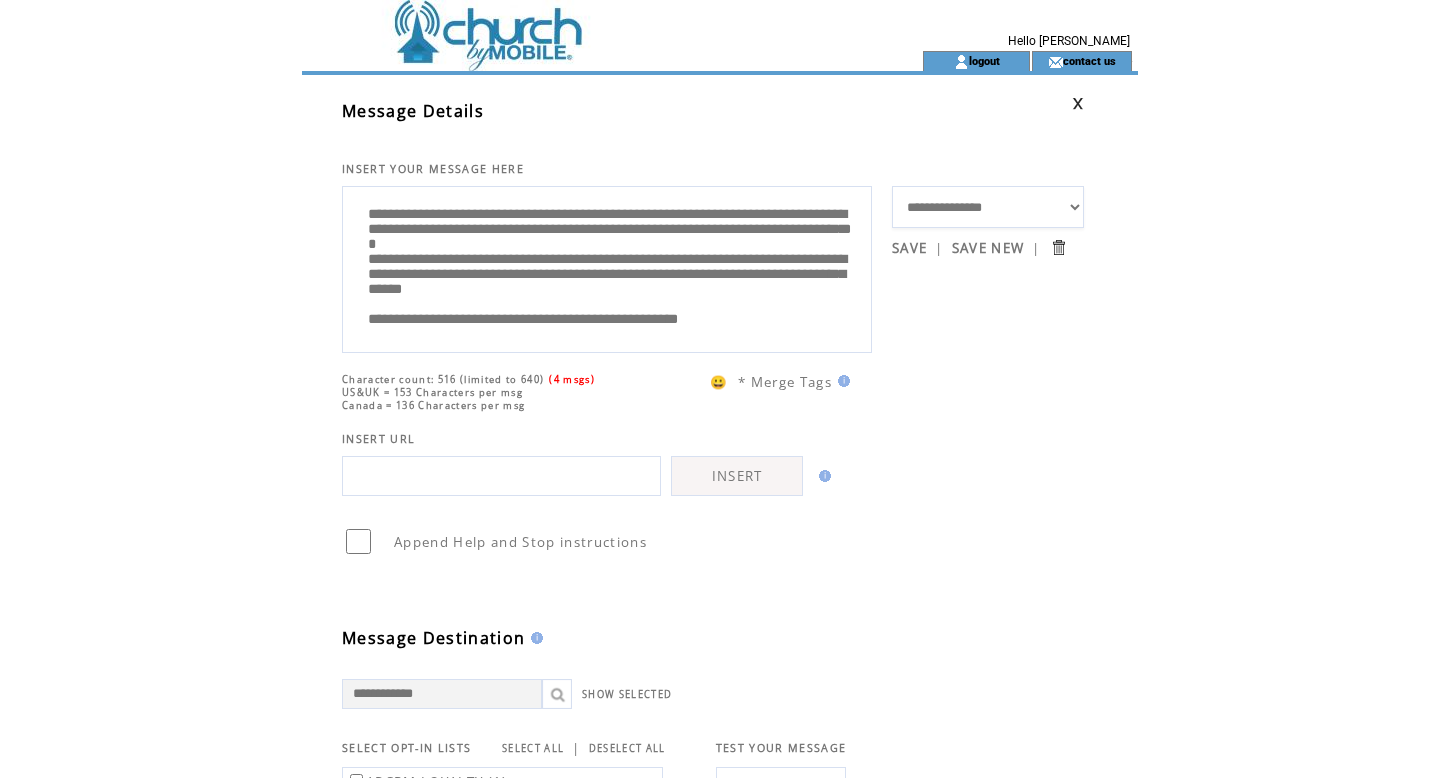 scroll, scrollTop: 100, scrollLeft: 0, axis: vertical 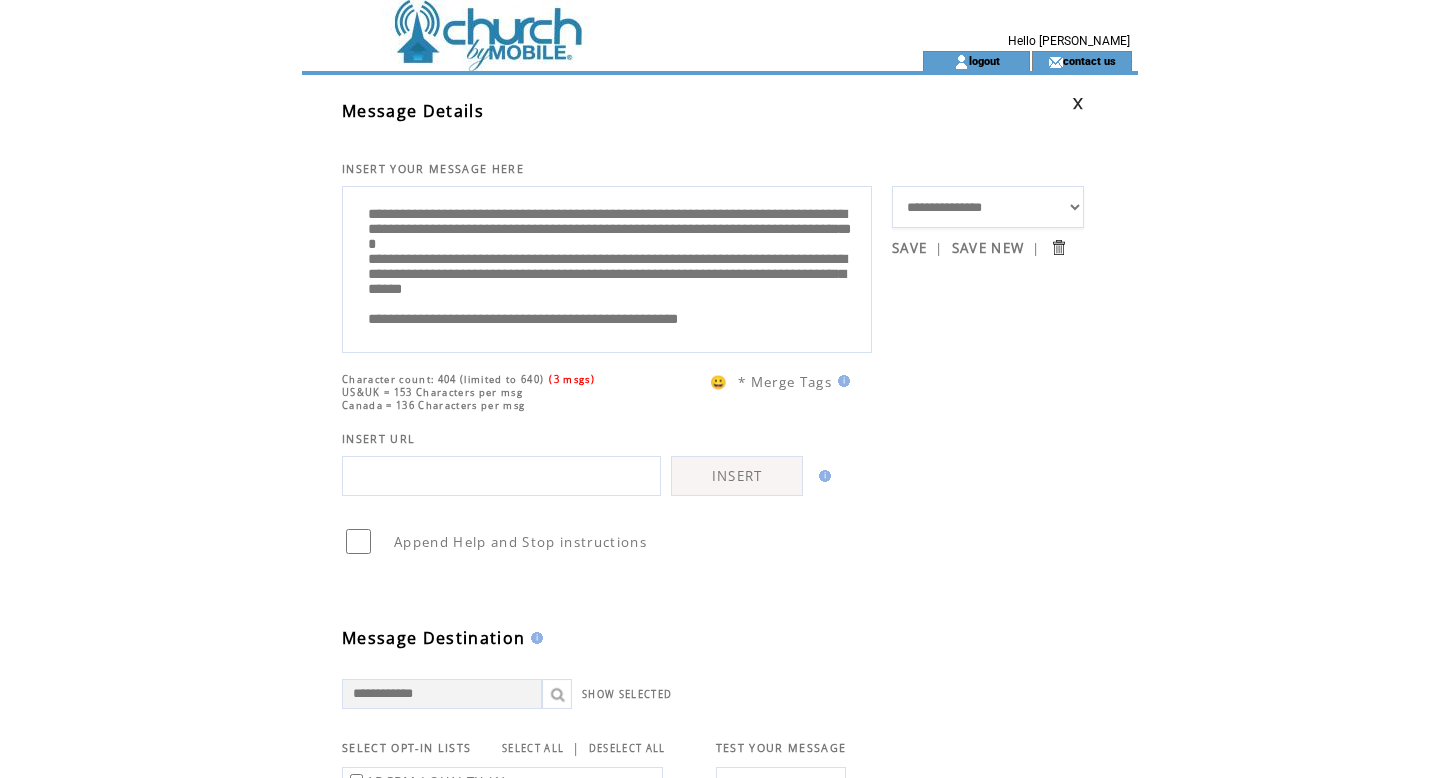 click on "**********" at bounding box center [607, 267] 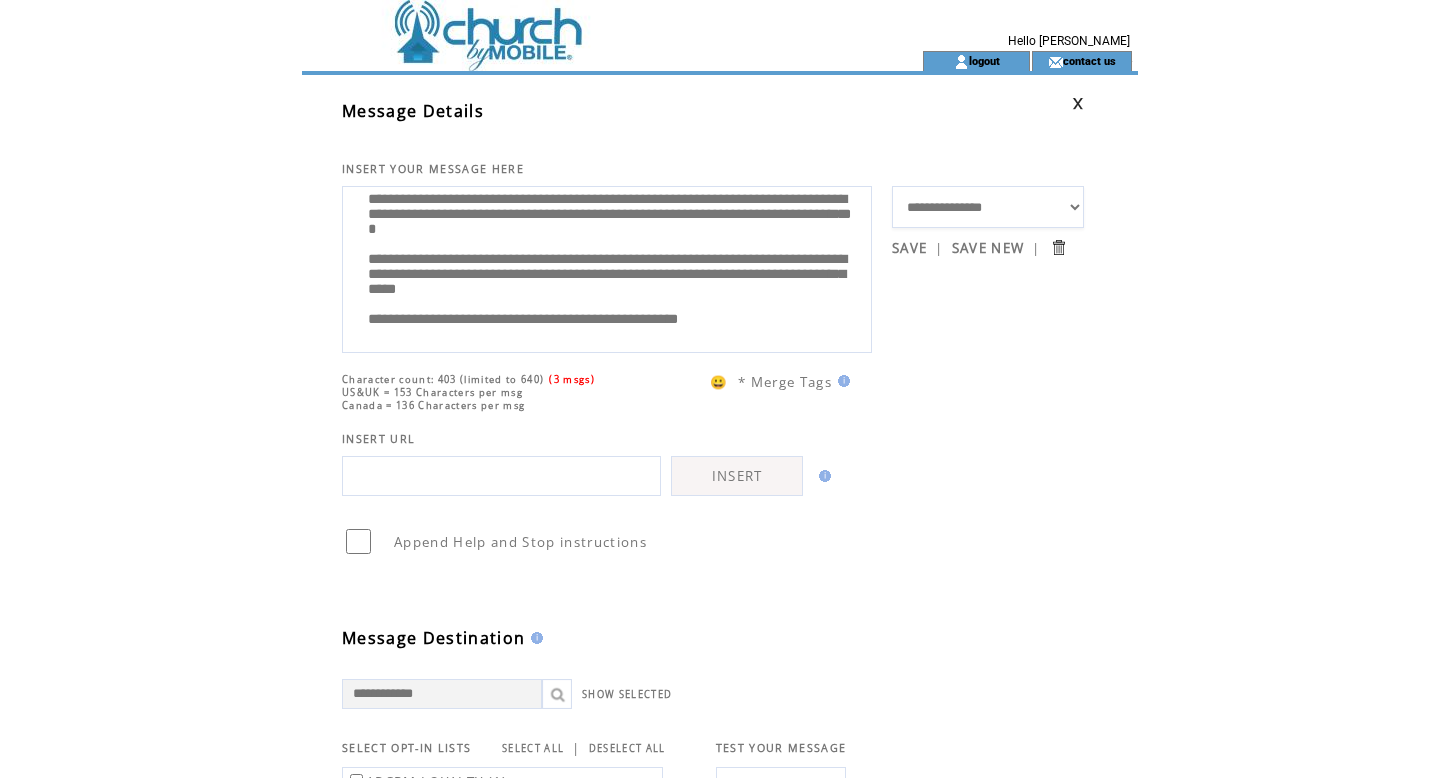 scroll, scrollTop: 120, scrollLeft: 0, axis: vertical 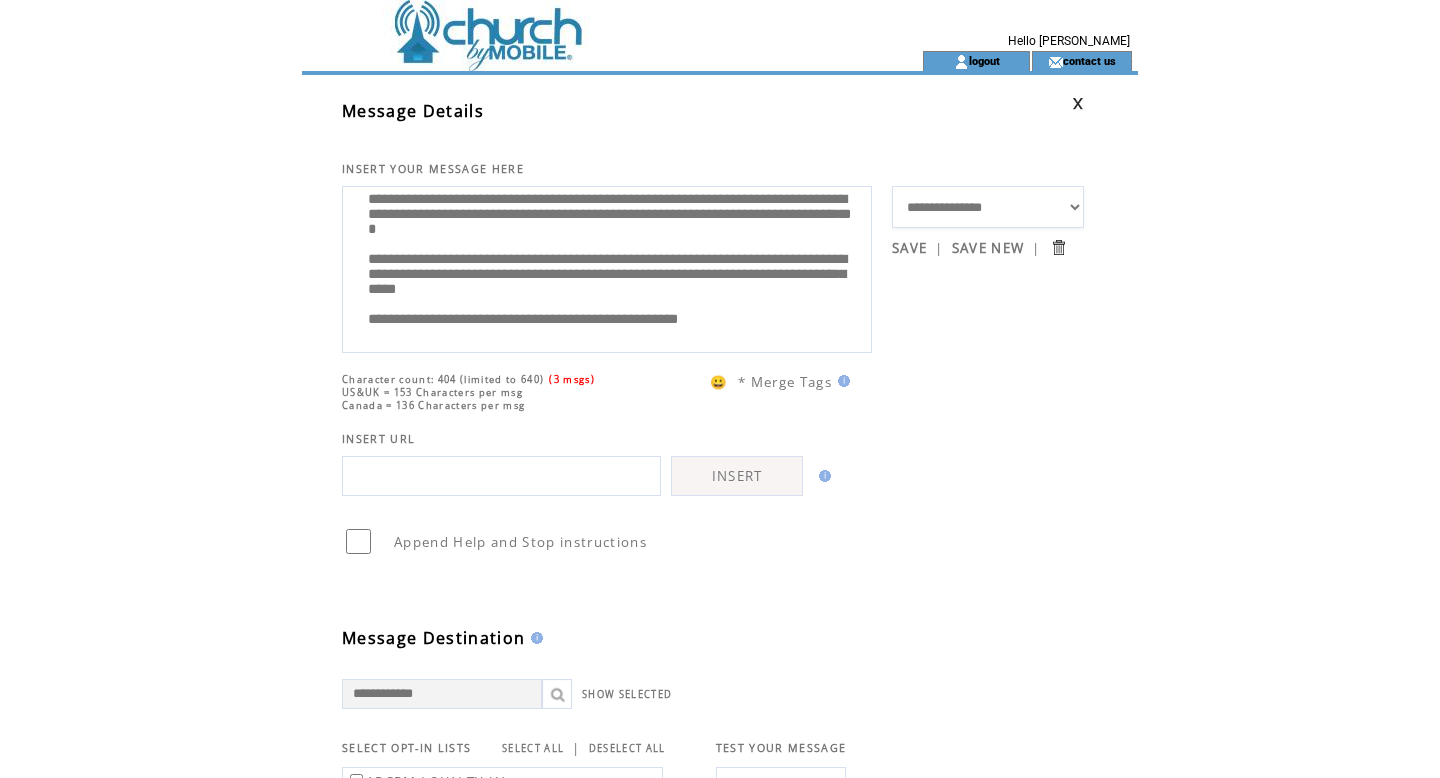 click on "**********" at bounding box center (607, 267) 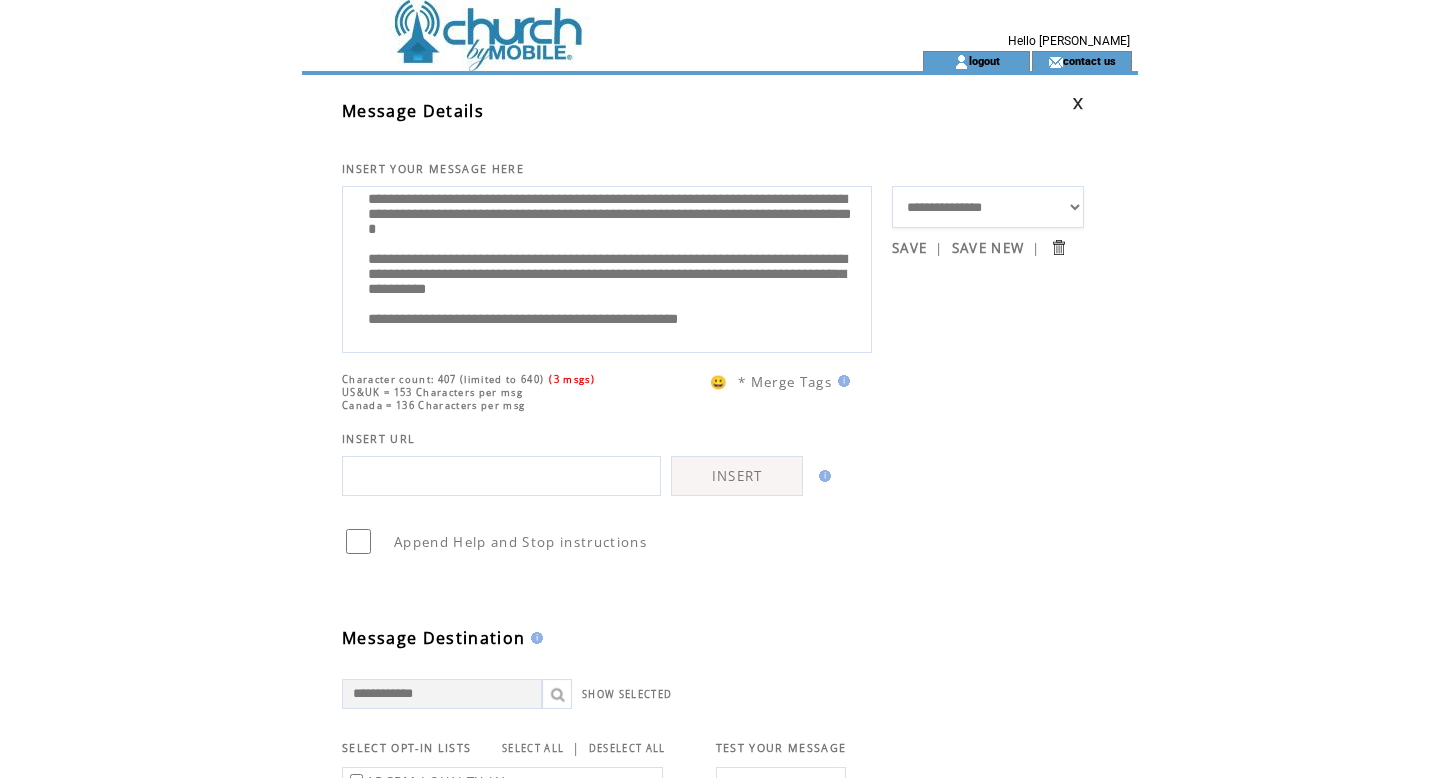 scroll, scrollTop: 140, scrollLeft: 0, axis: vertical 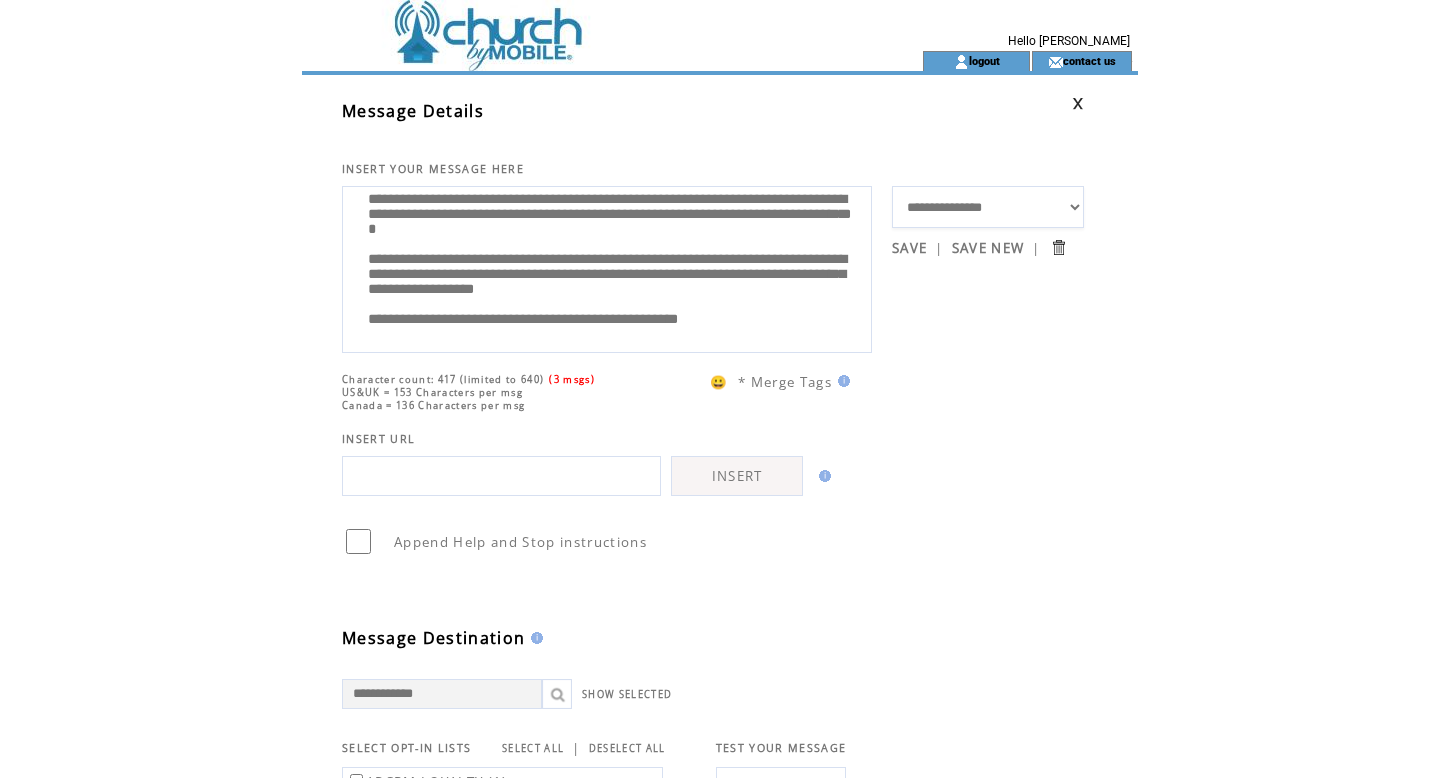click on "**********" at bounding box center [607, 267] 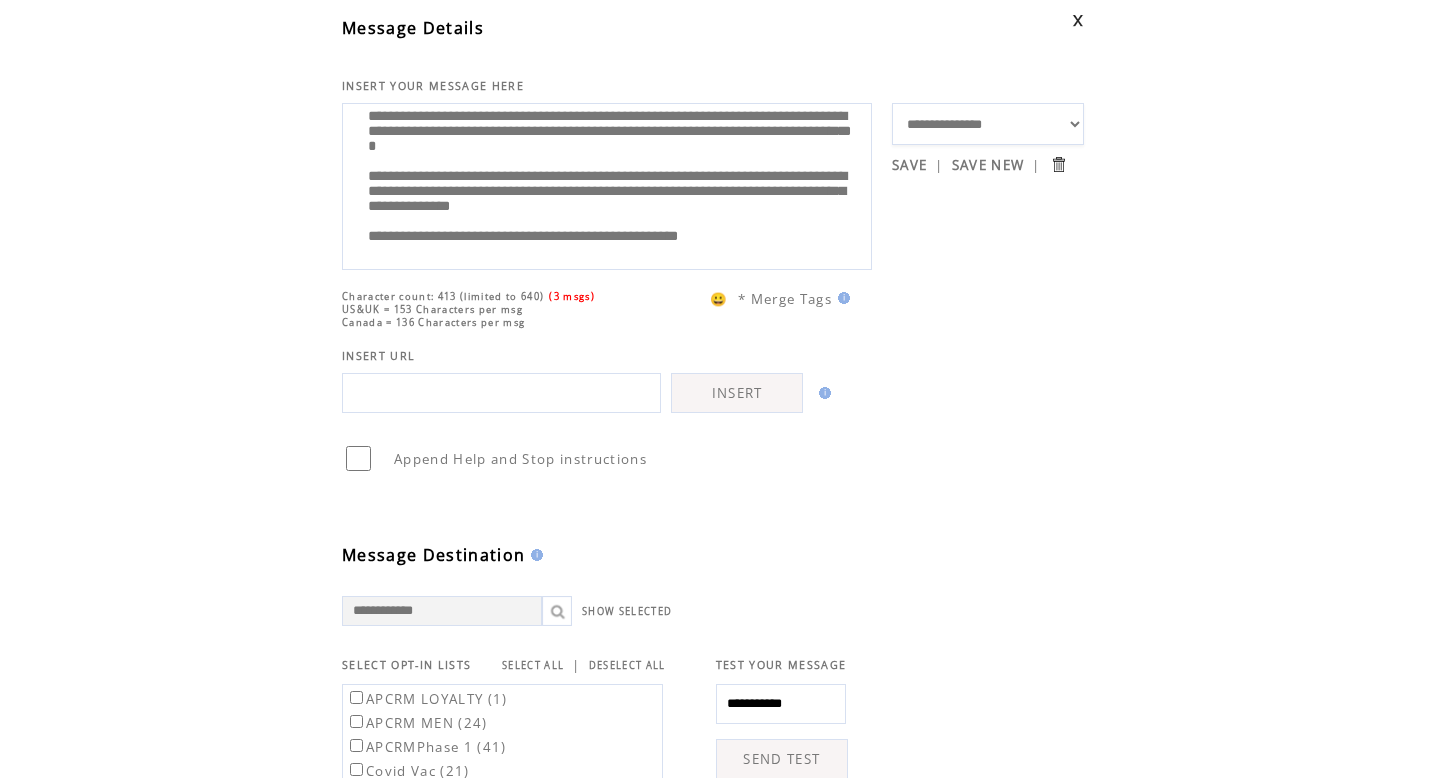 scroll, scrollTop: 84, scrollLeft: 0, axis: vertical 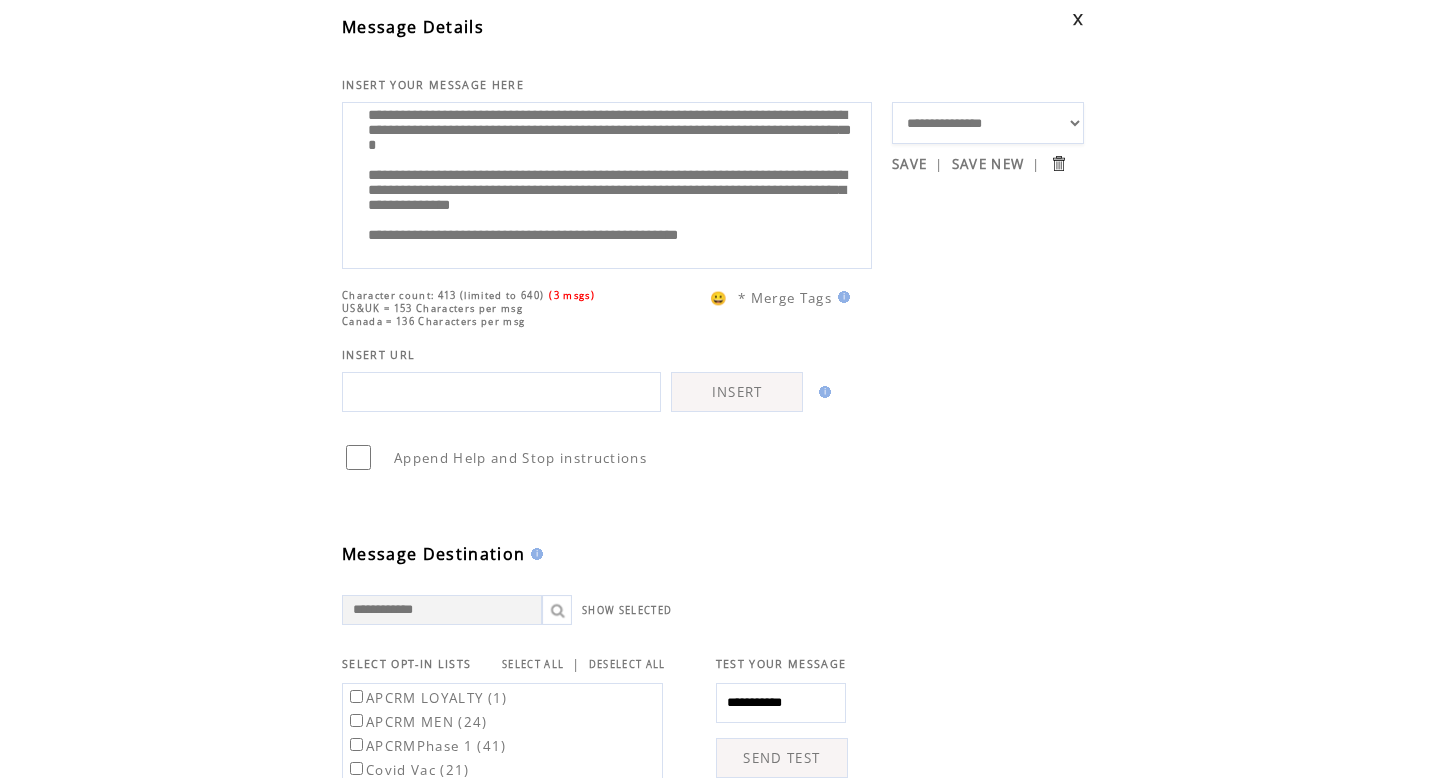 click on "**********" at bounding box center [607, 183] 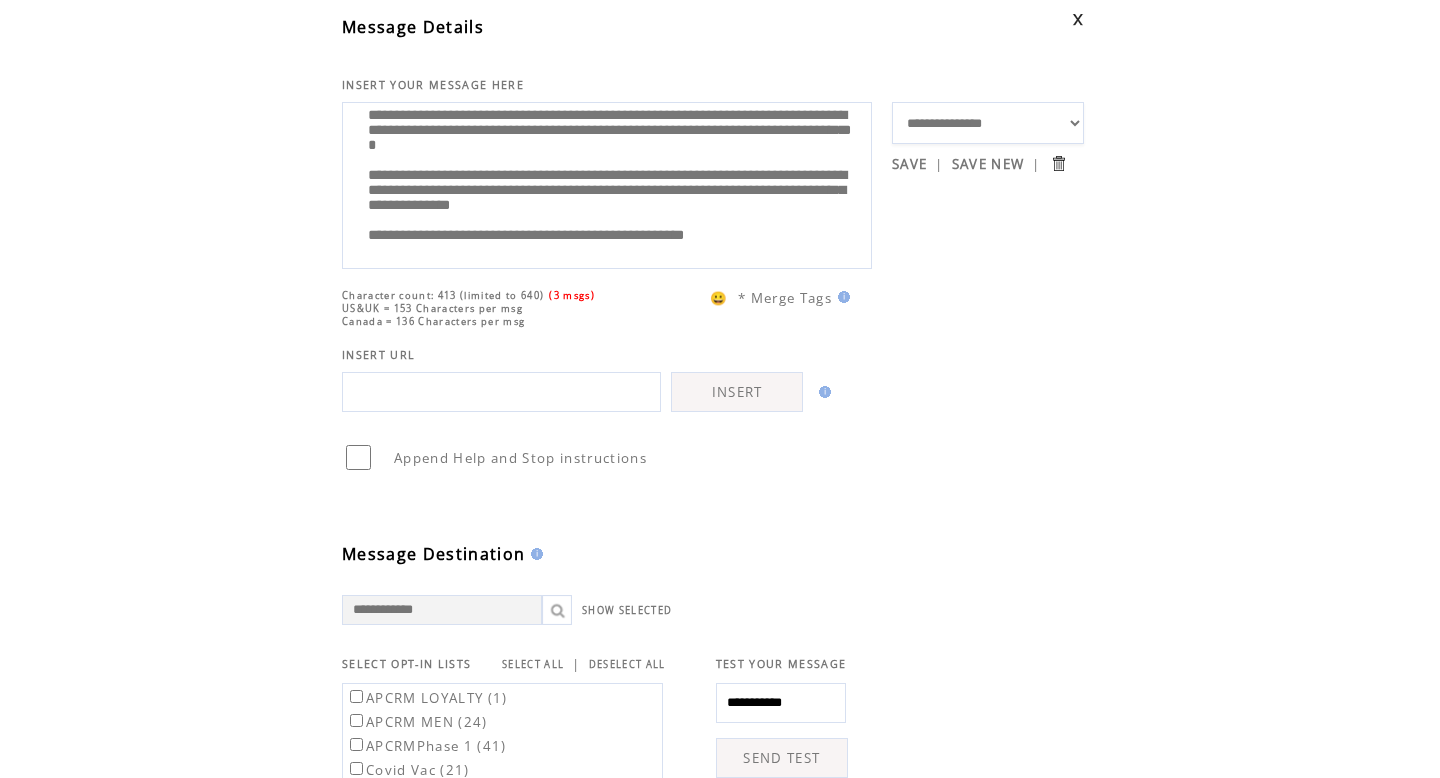 scroll, scrollTop: 160, scrollLeft: 0, axis: vertical 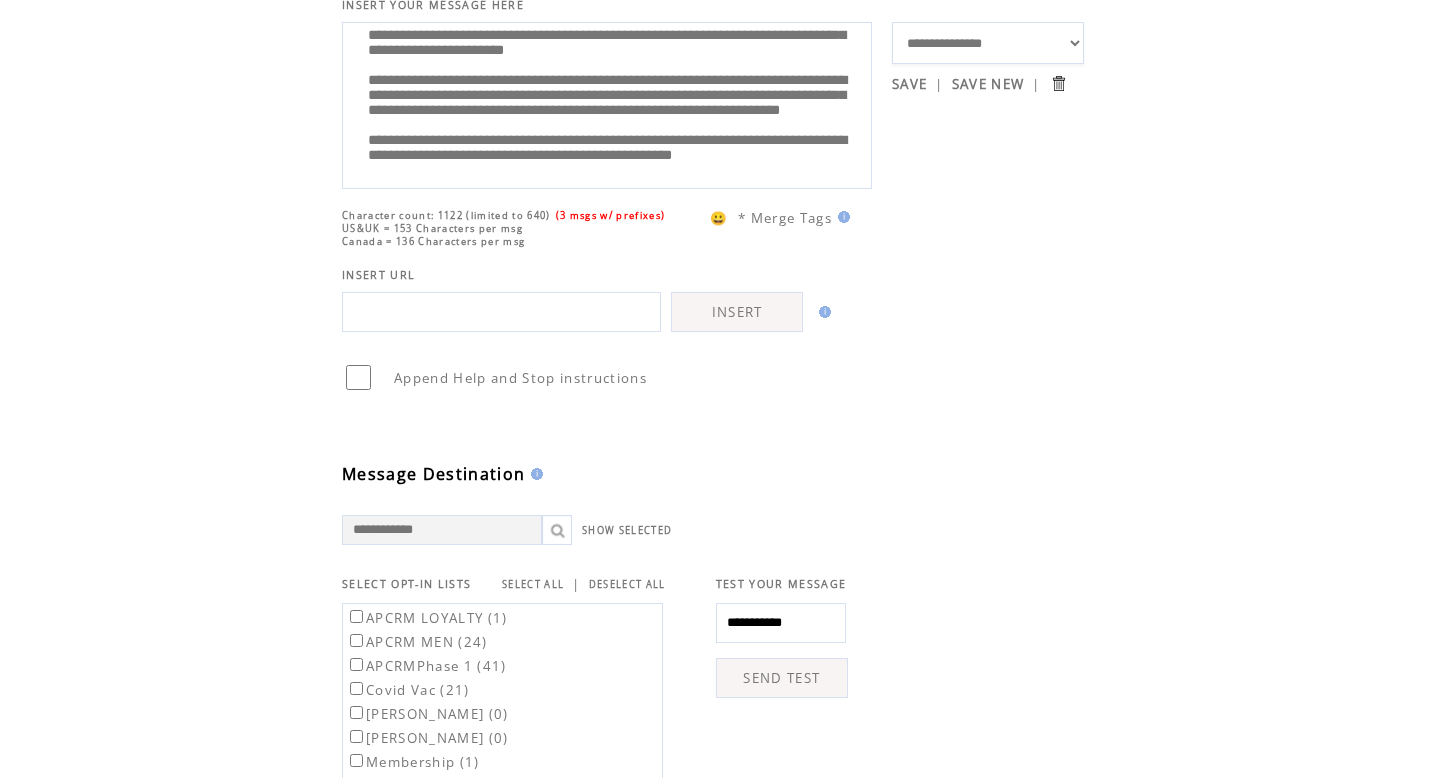 click at bounding box center (607, 103) 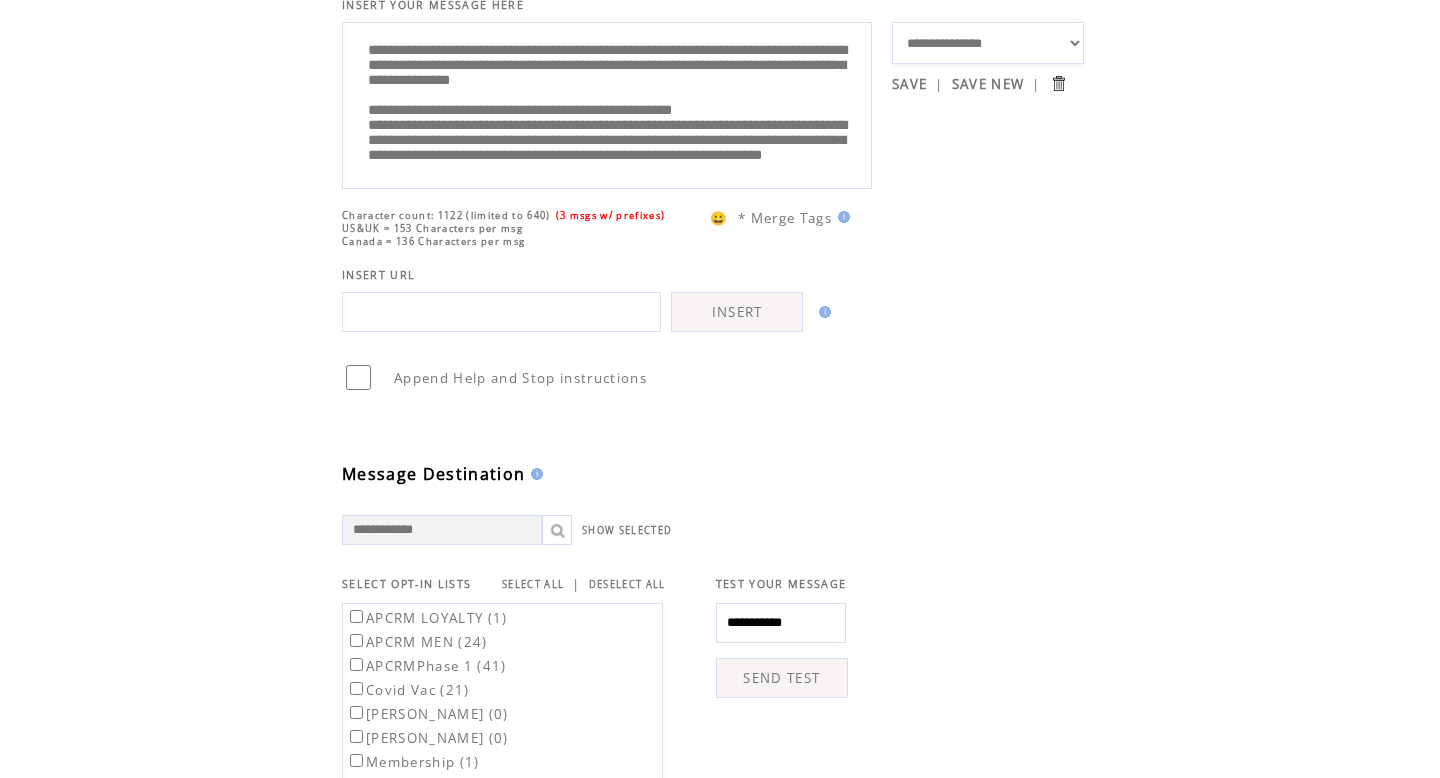scroll, scrollTop: 240, scrollLeft: 0, axis: vertical 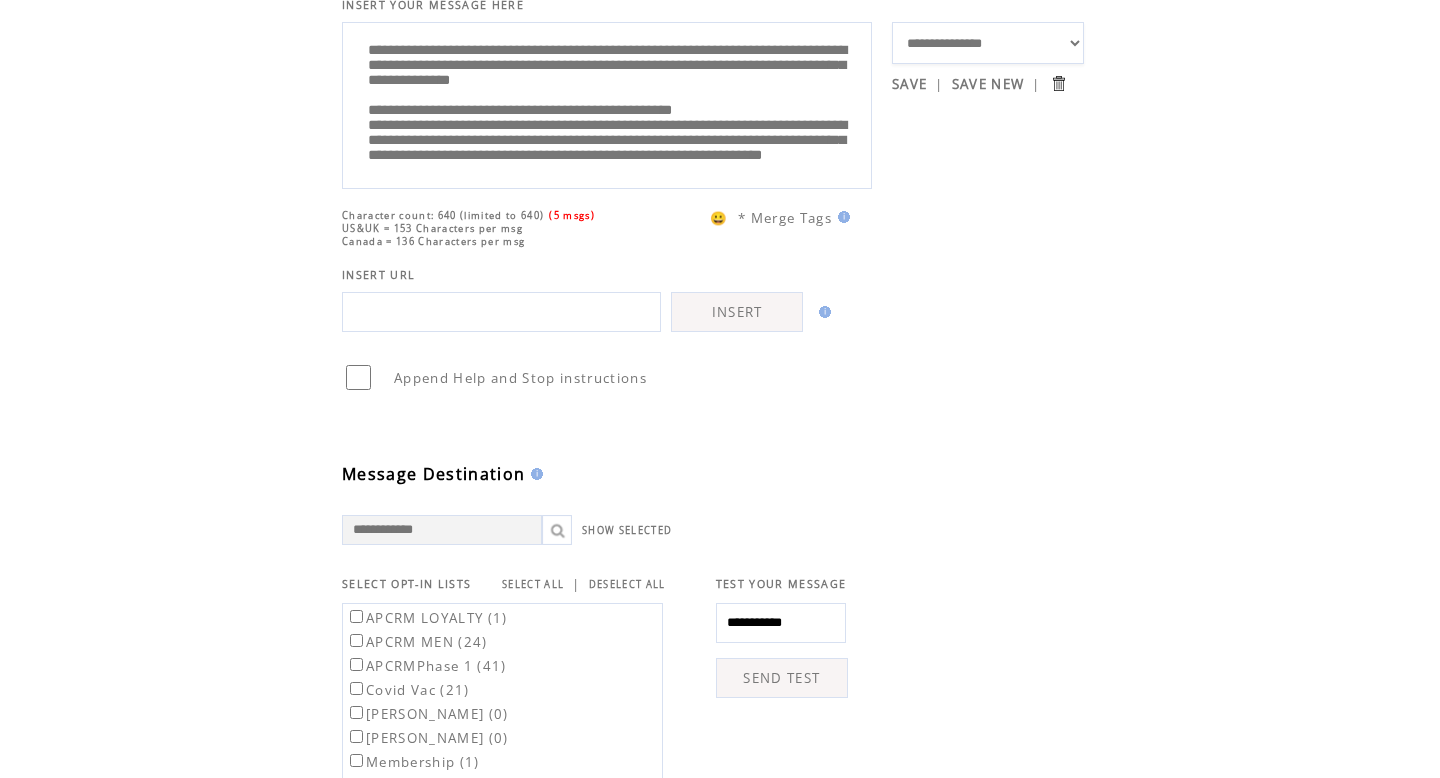 click on "**********" at bounding box center (607, 103) 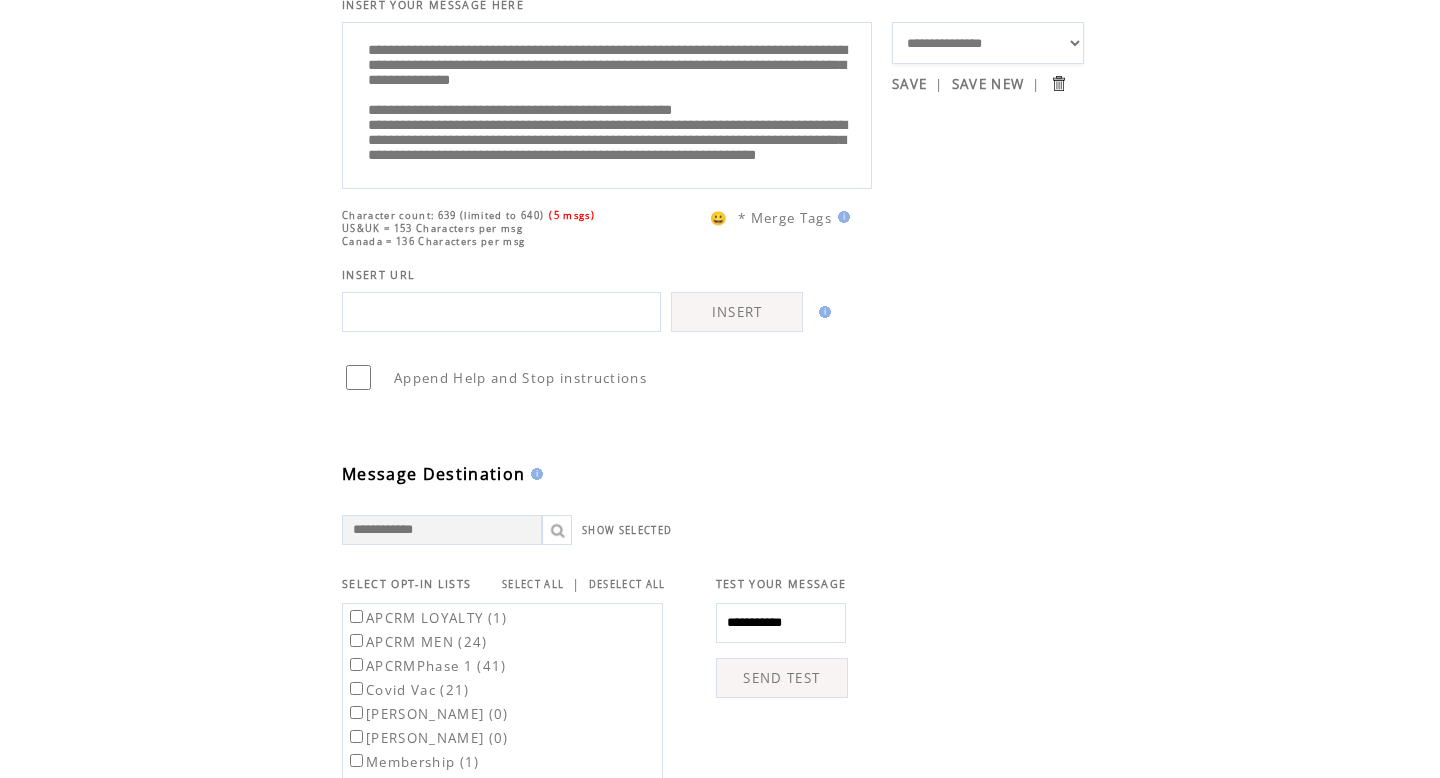 click on "**********" at bounding box center (607, 103) 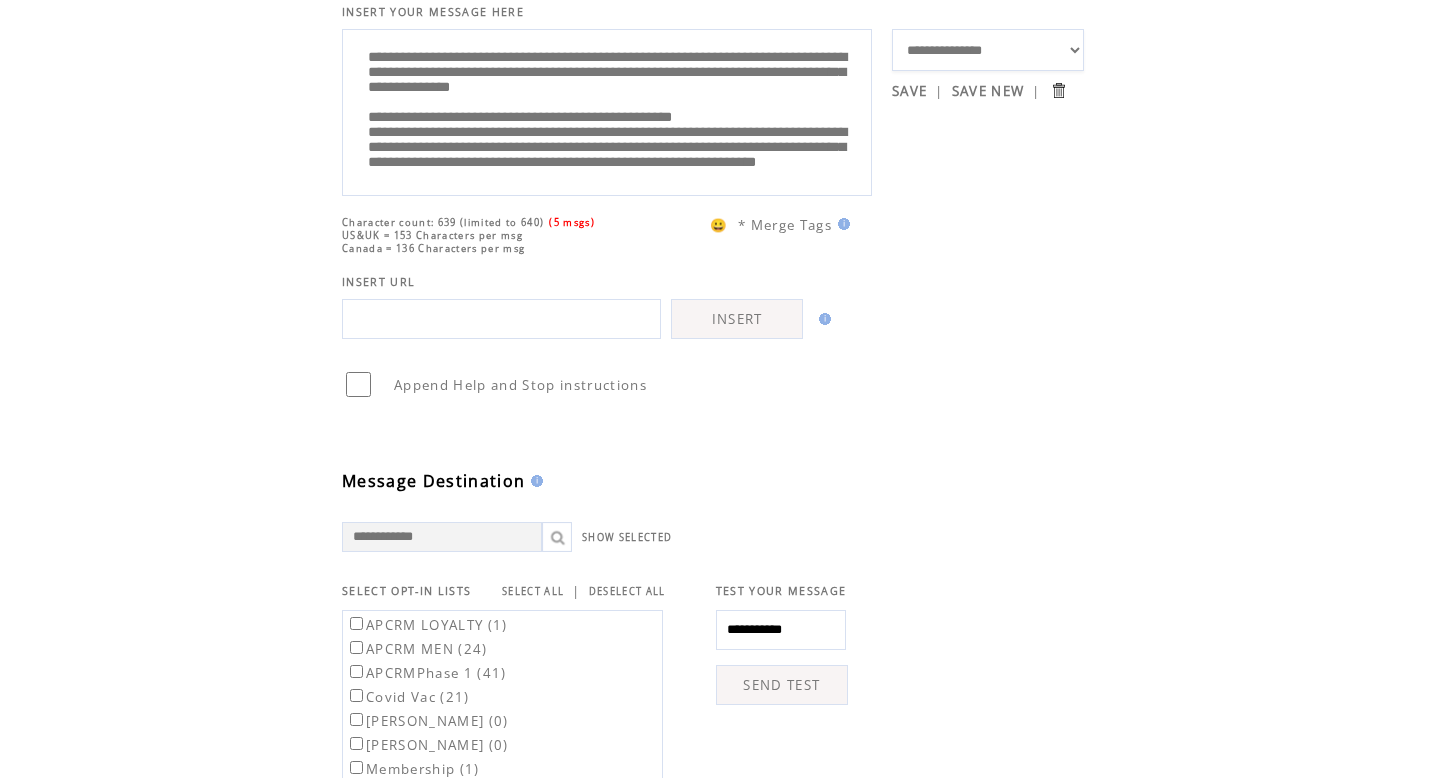 click on "**********" at bounding box center [607, 110] 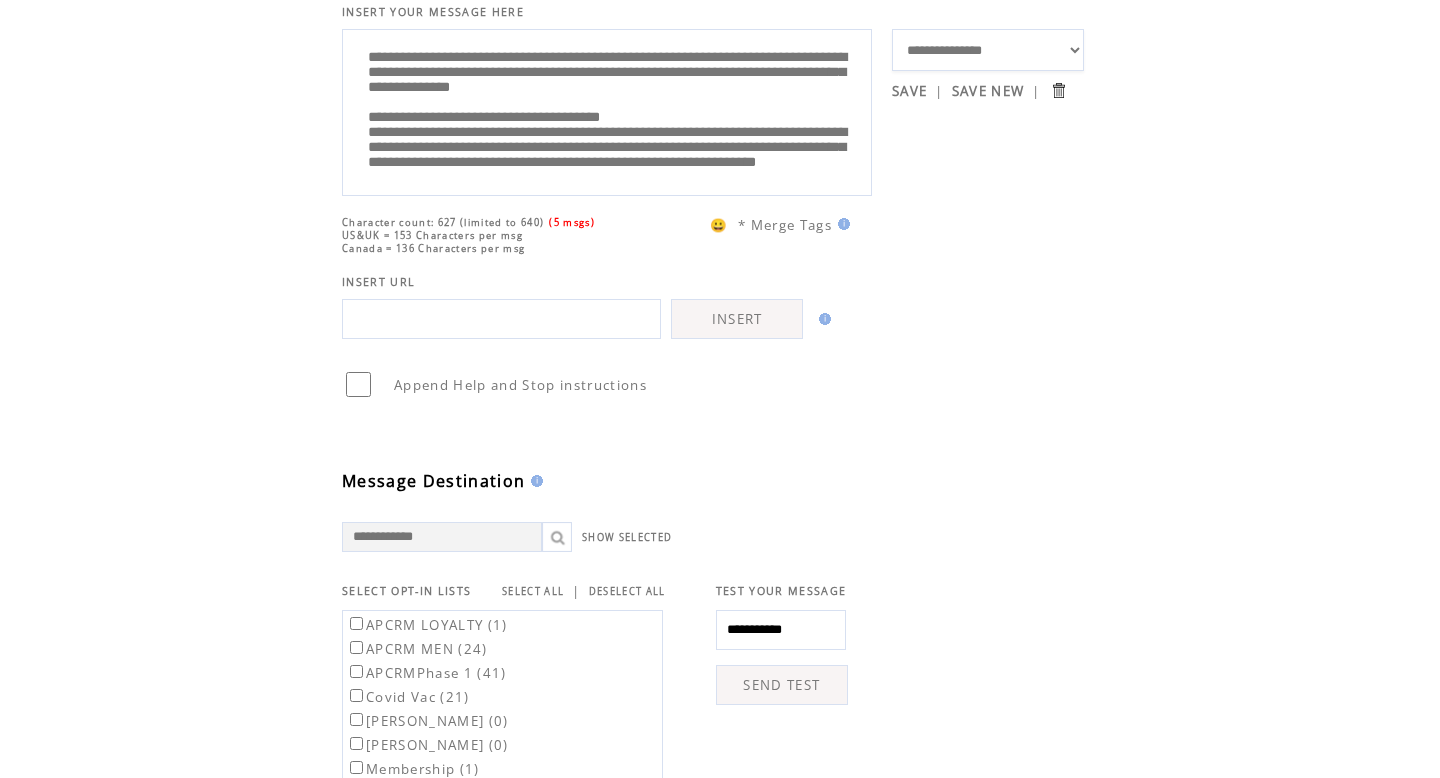 scroll, scrollTop: 221, scrollLeft: 0, axis: vertical 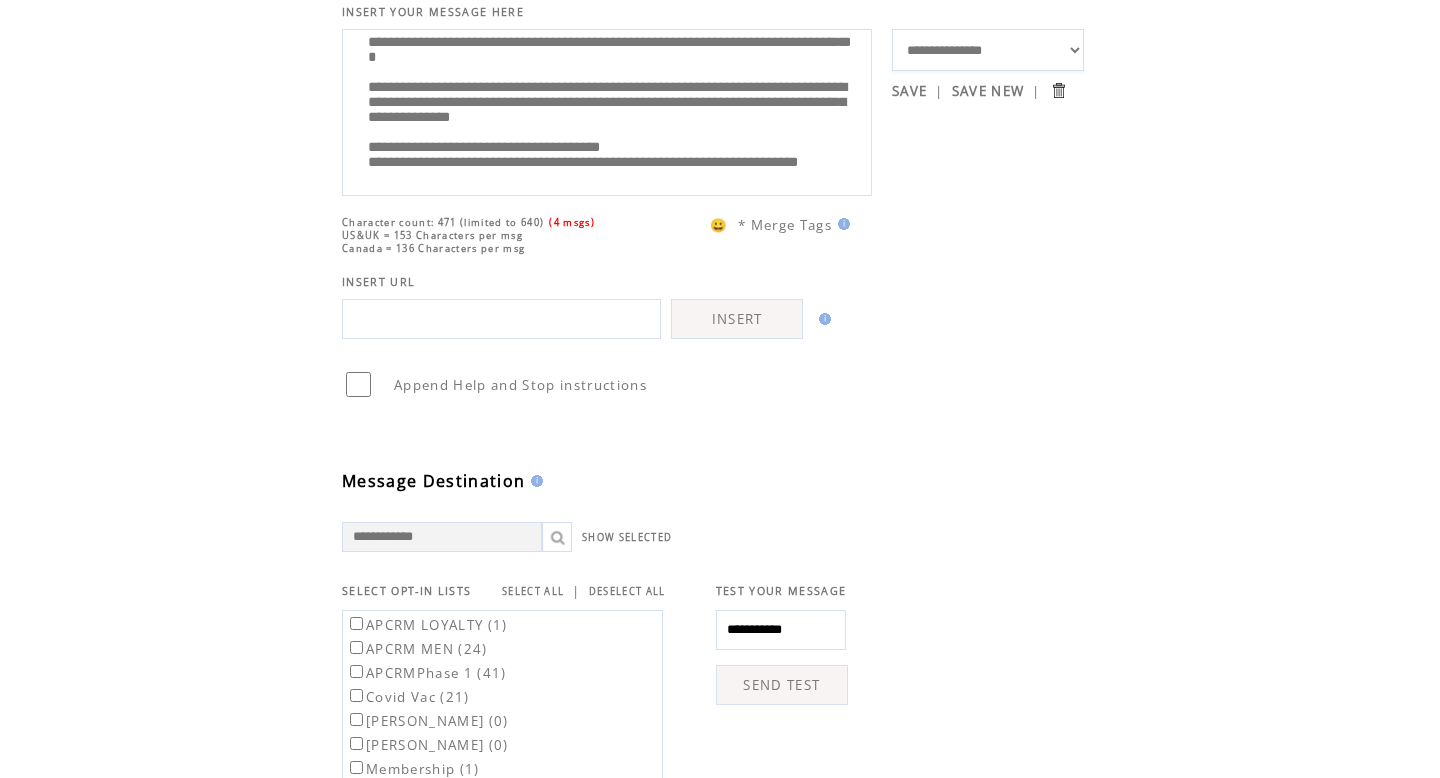 paste on "**********" 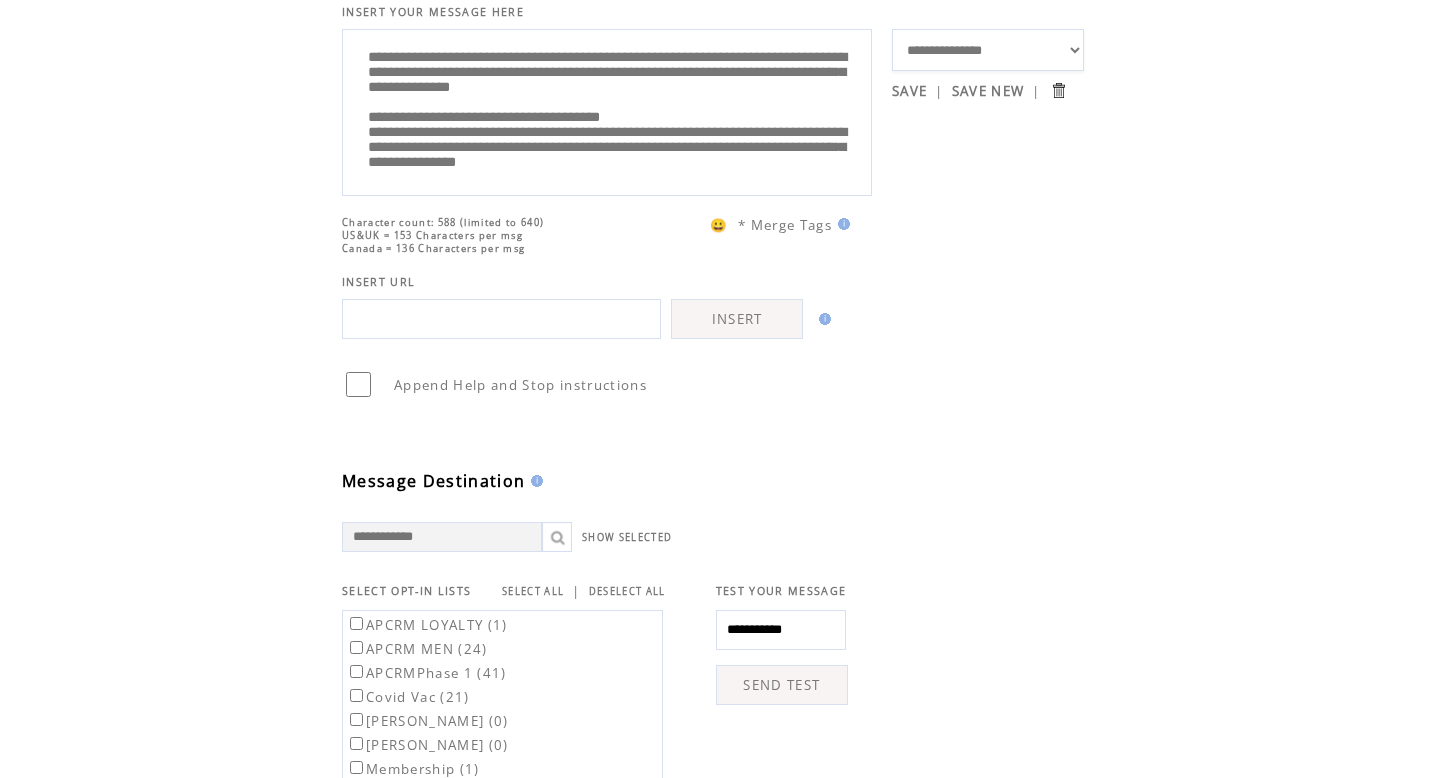 scroll, scrollTop: 190, scrollLeft: 0, axis: vertical 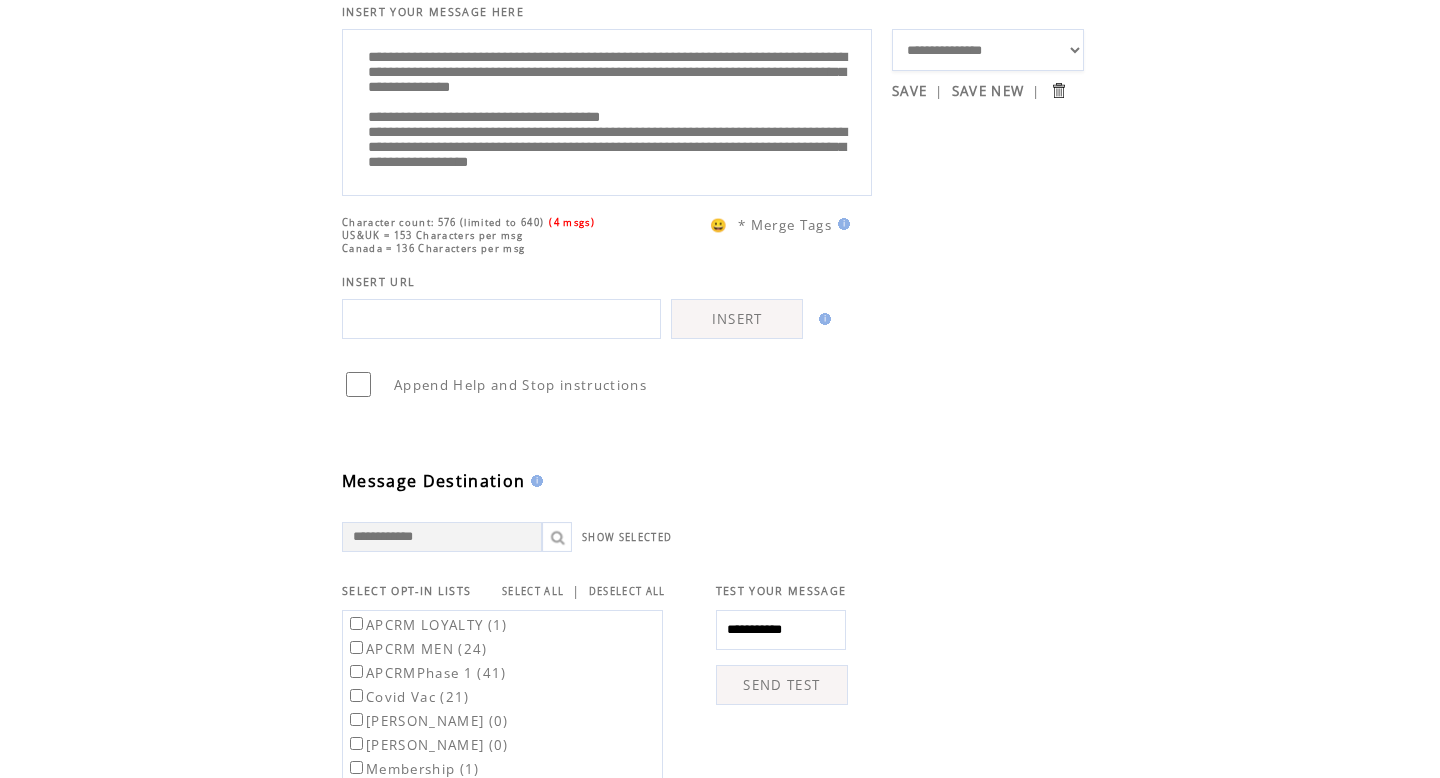 click on "**********" at bounding box center [607, 110] 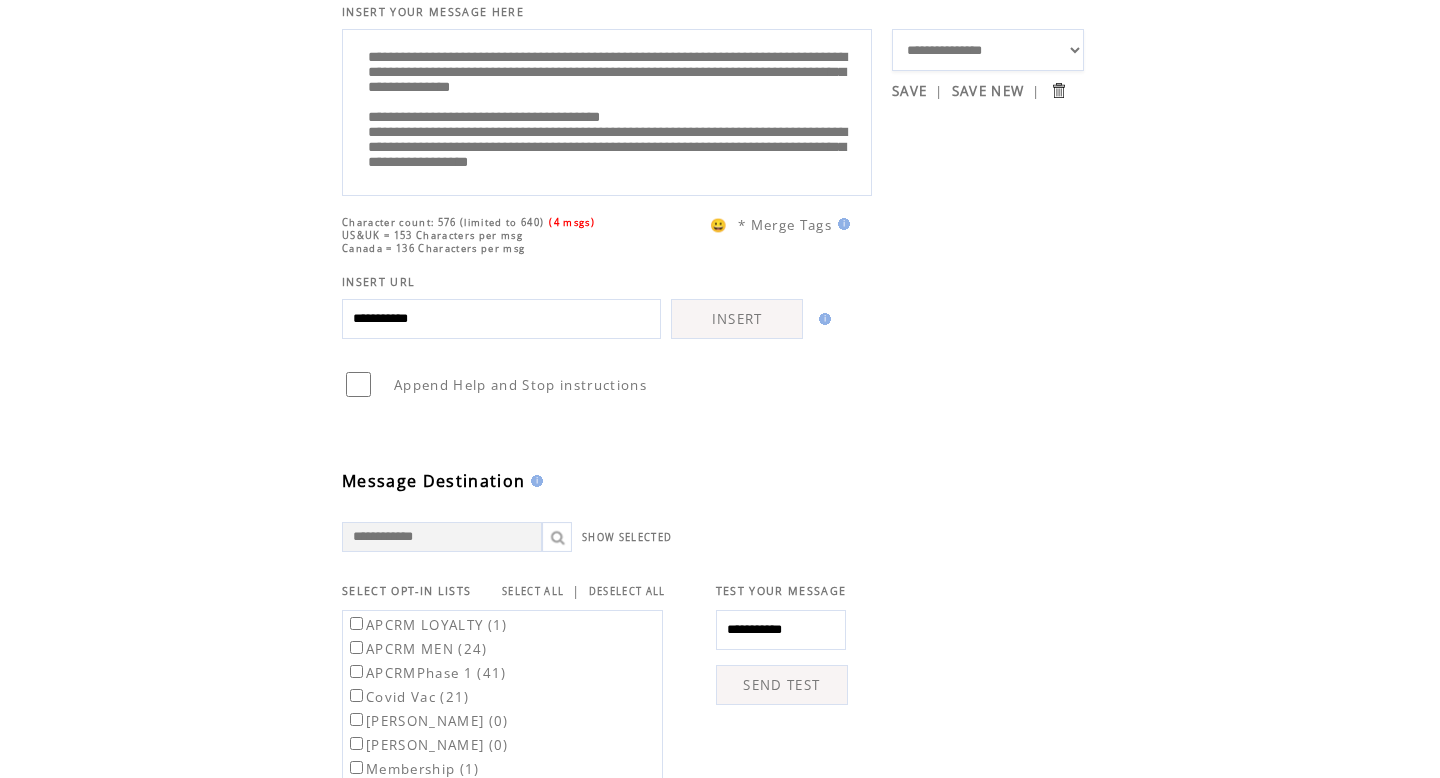 type on "**********" 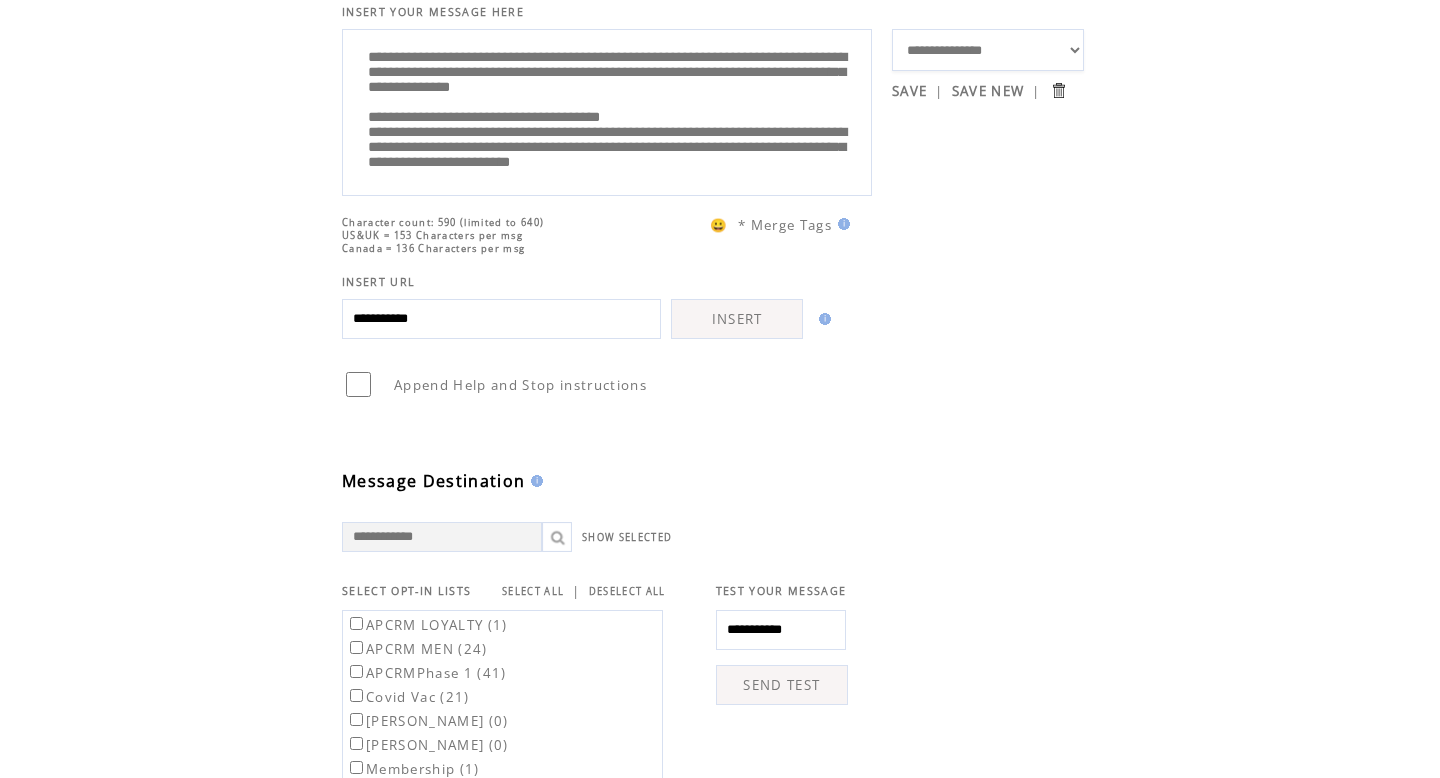 type on "**********" 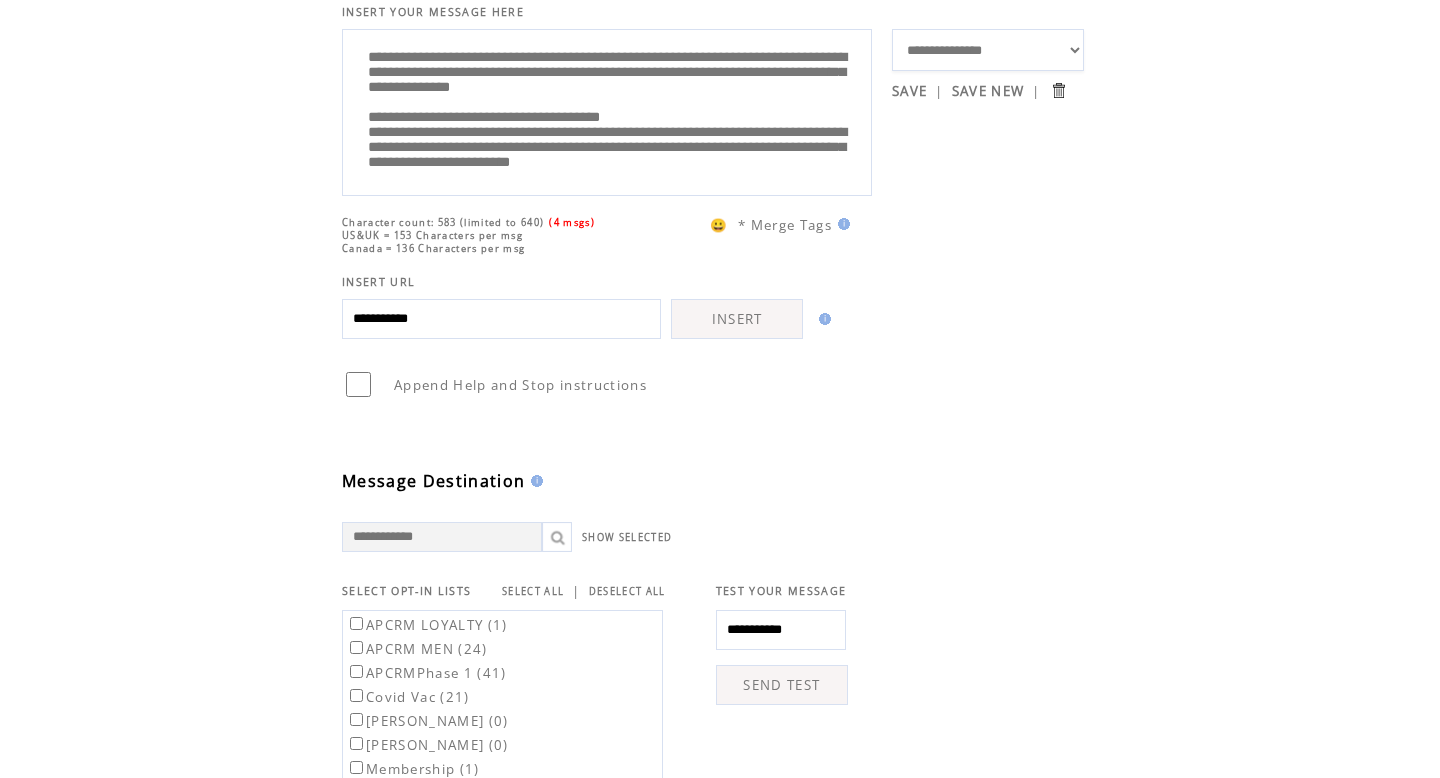 drag, startPoint x: 475, startPoint y: 315, endPoint x: 250, endPoint y: 309, distance: 225.07999 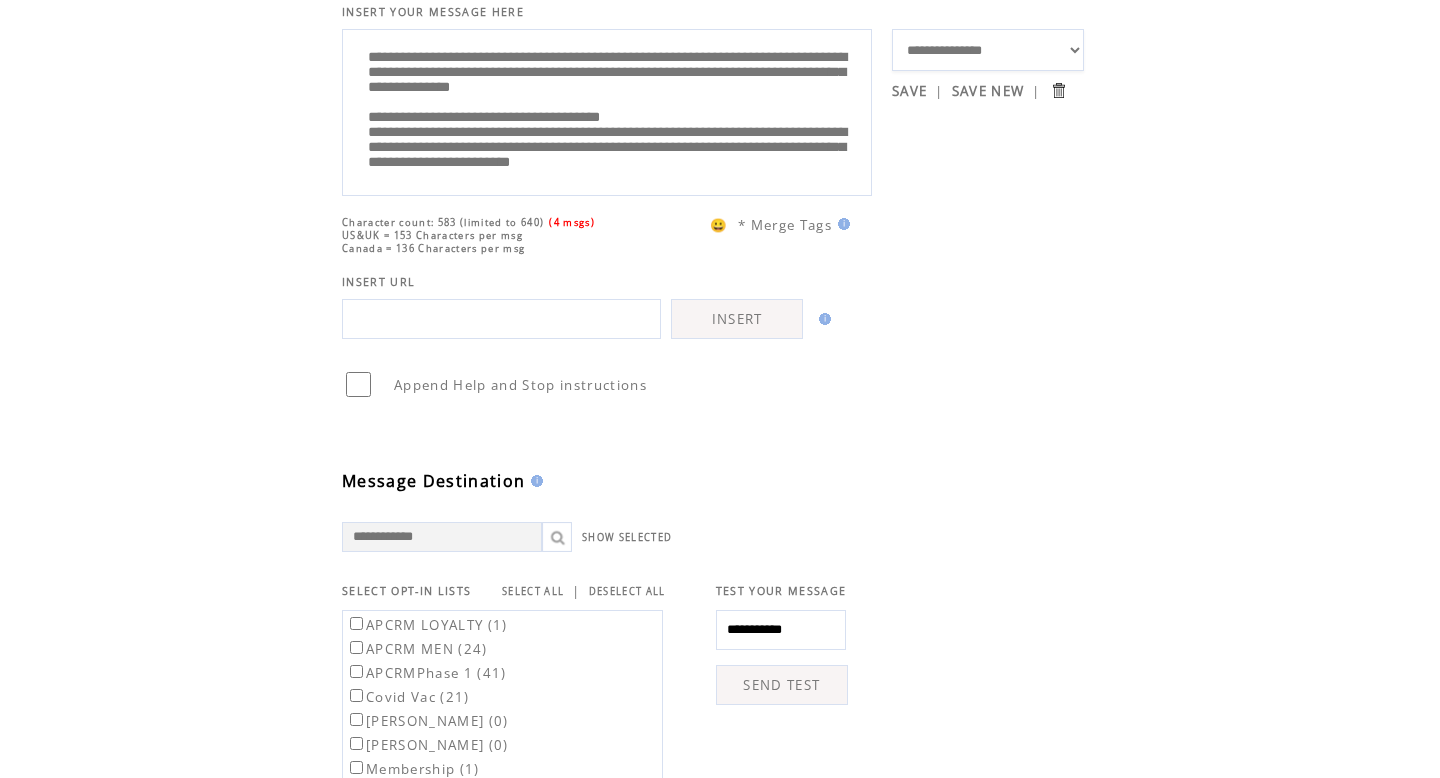 scroll, scrollTop: 225, scrollLeft: 0, axis: vertical 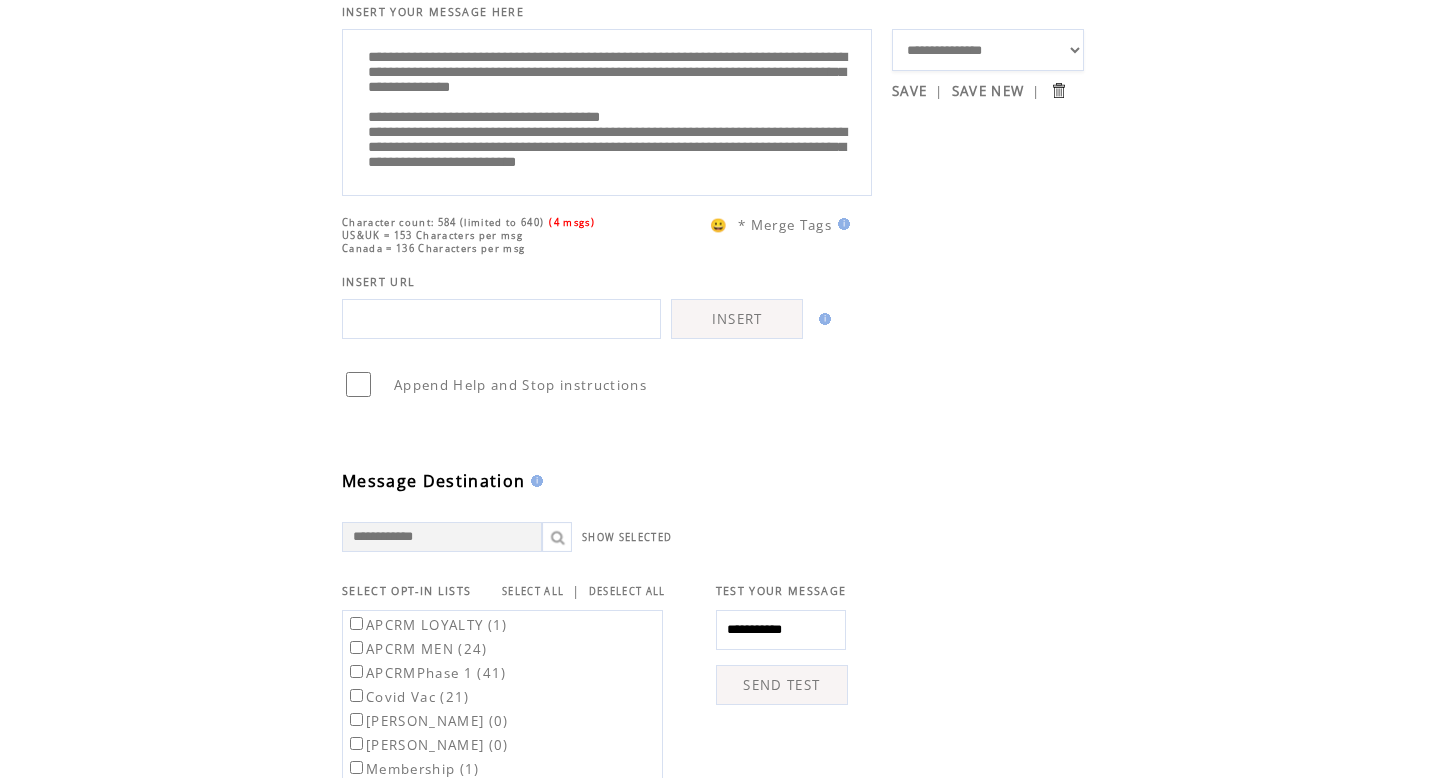 click on "**********" at bounding box center (607, 110) 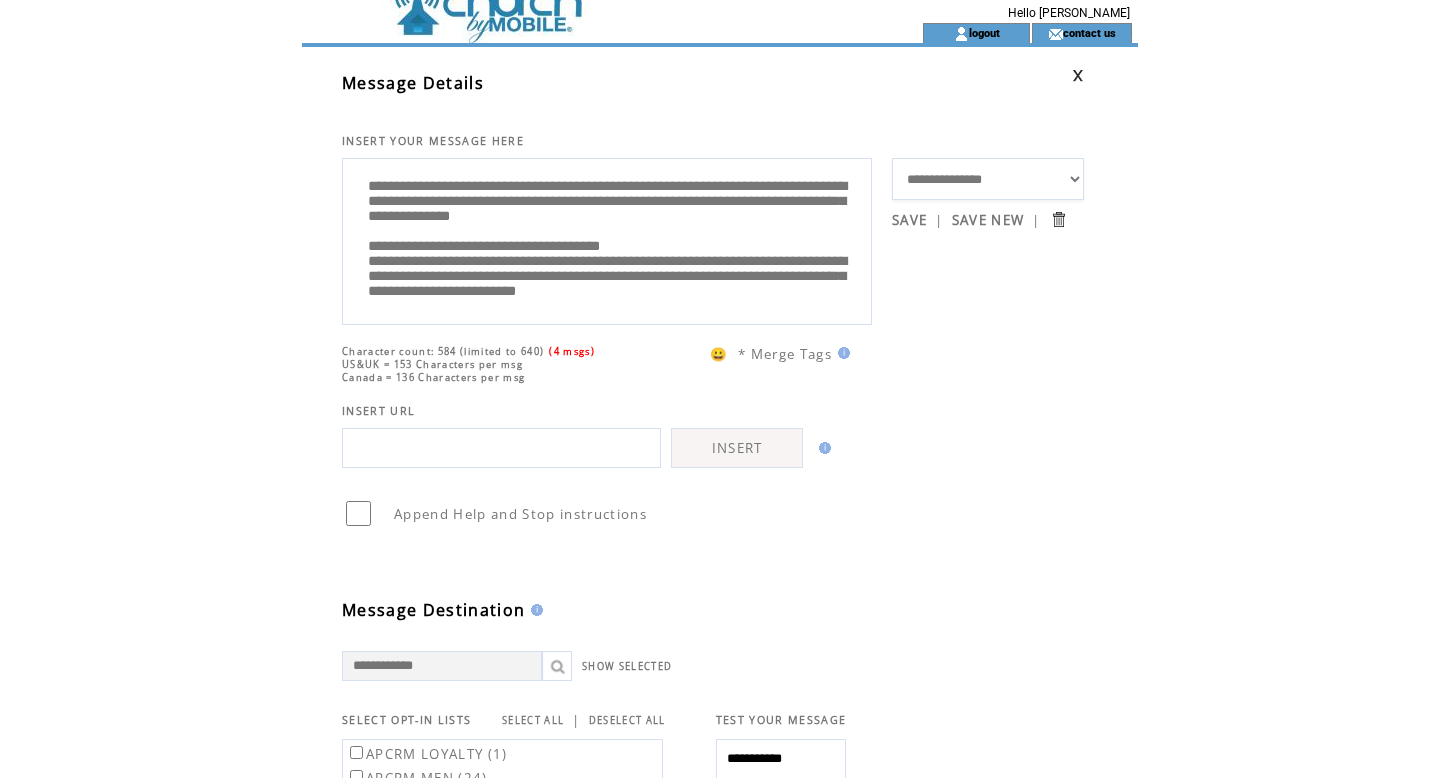 scroll, scrollTop: 26, scrollLeft: 0, axis: vertical 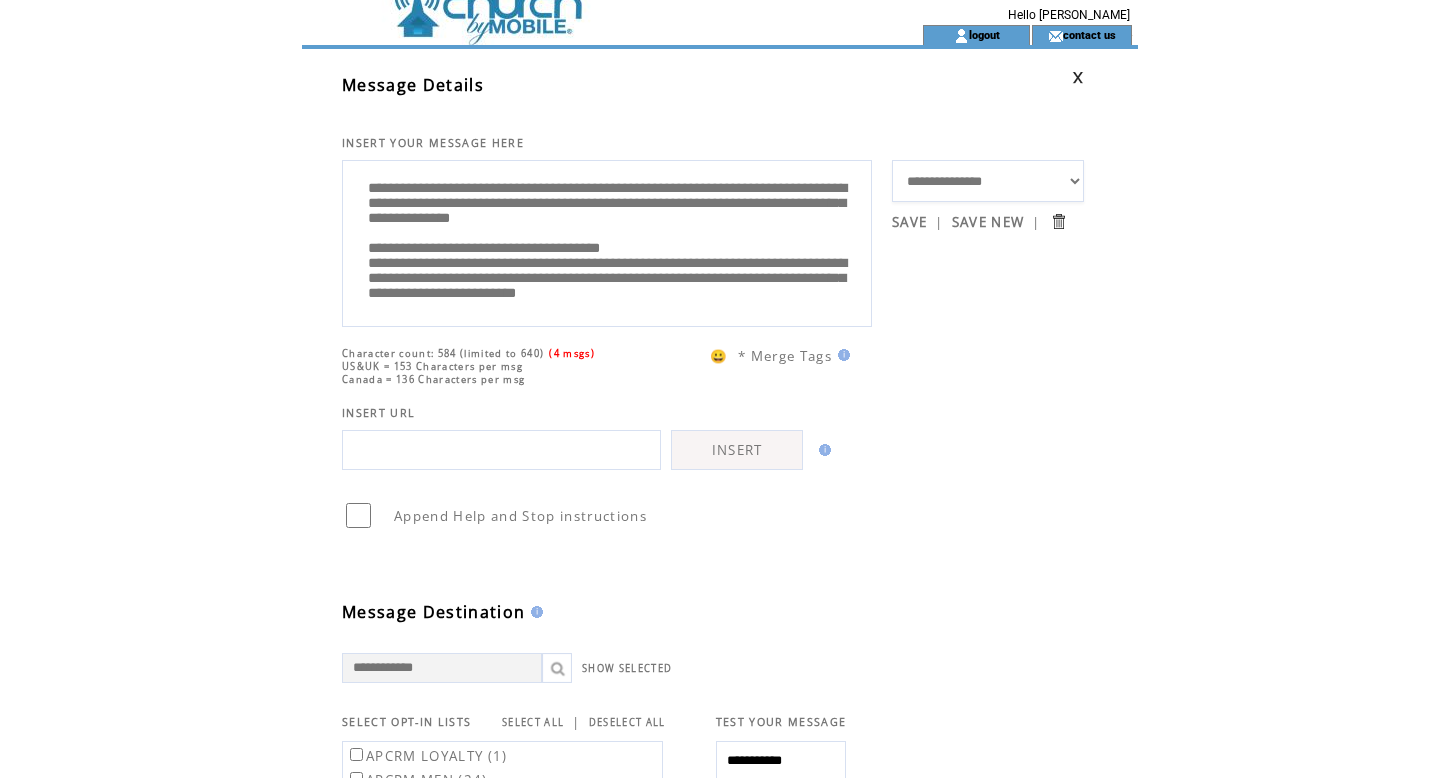 drag, startPoint x: 482, startPoint y: 267, endPoint x: 520, endPoint y: 310, distance: 57.384666 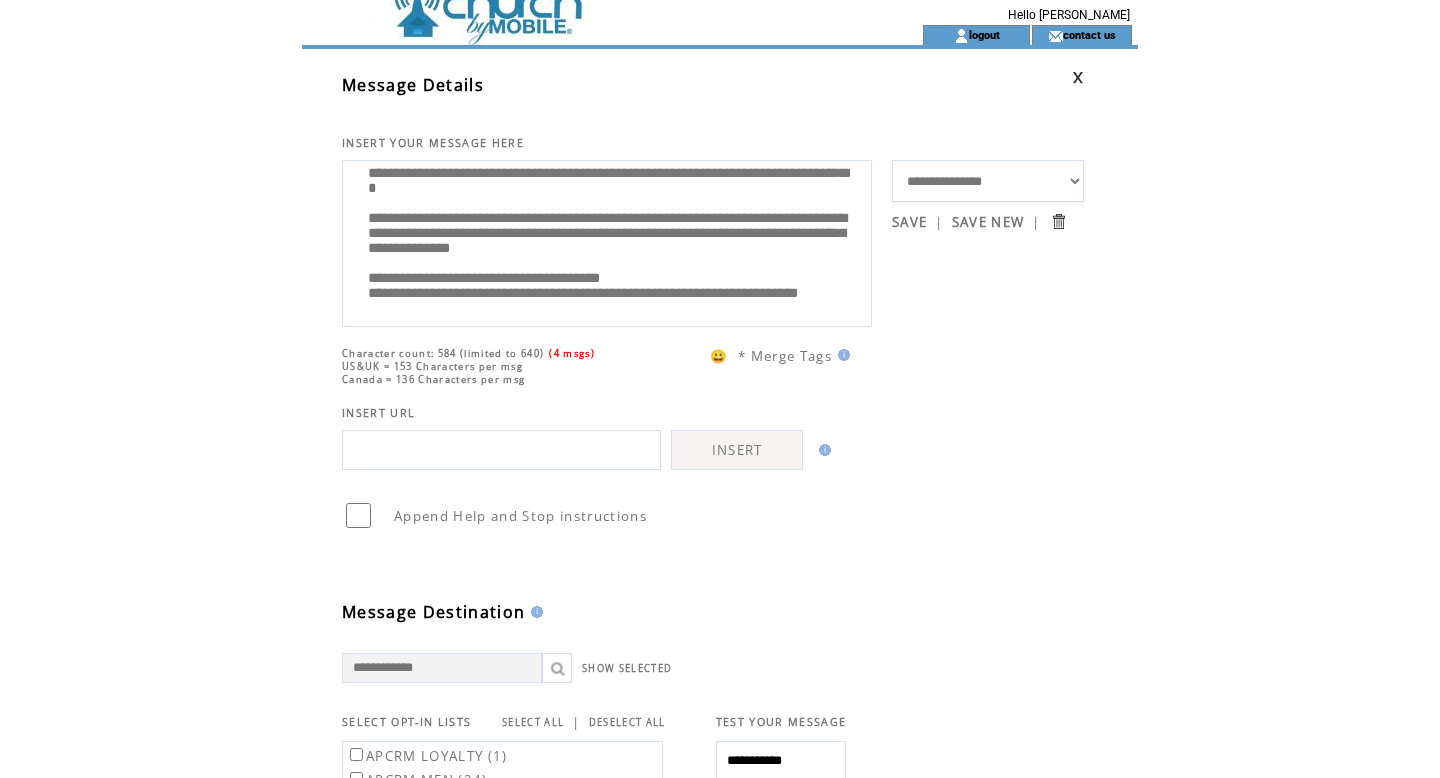scroll, scrollTop: 180, scrollLeft: 0, axis: vertical 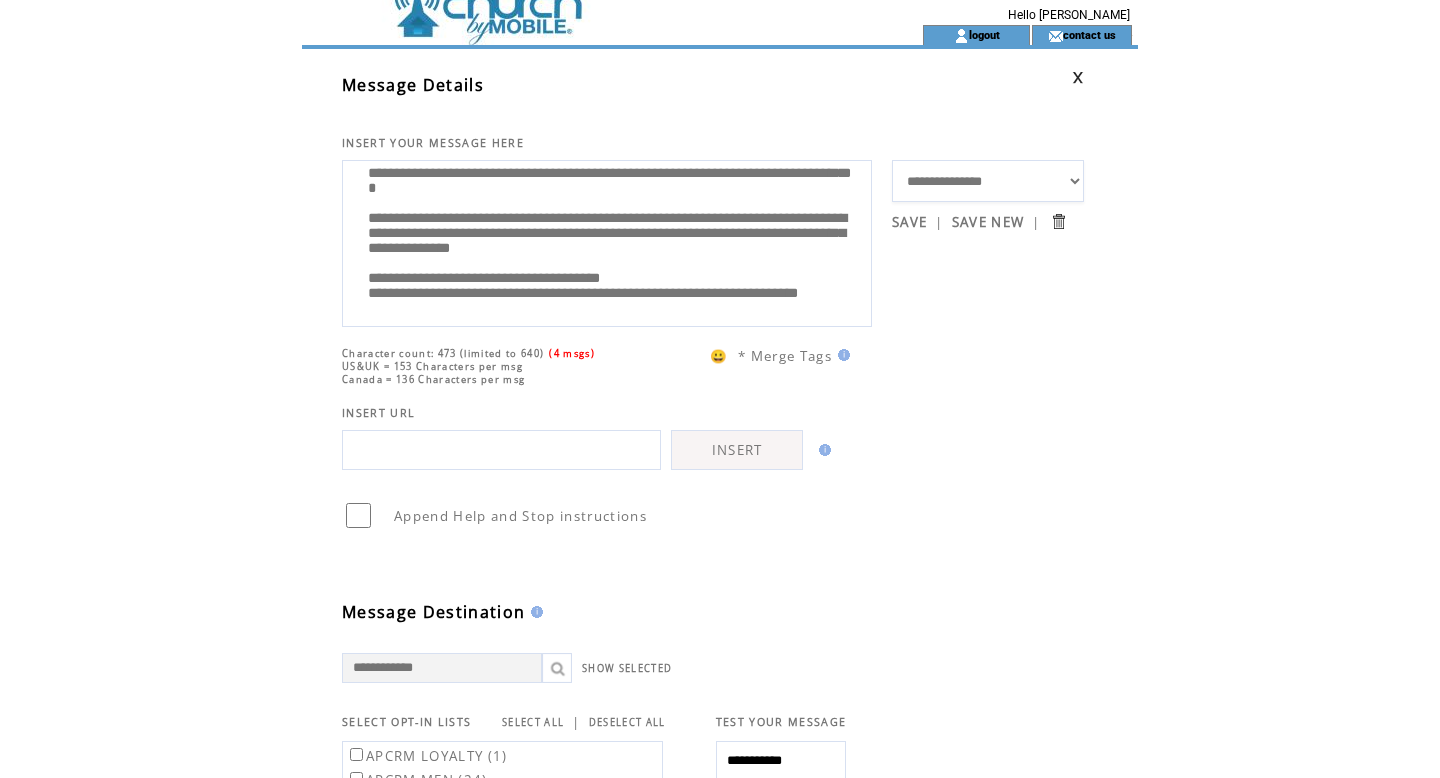 paste on "**********" 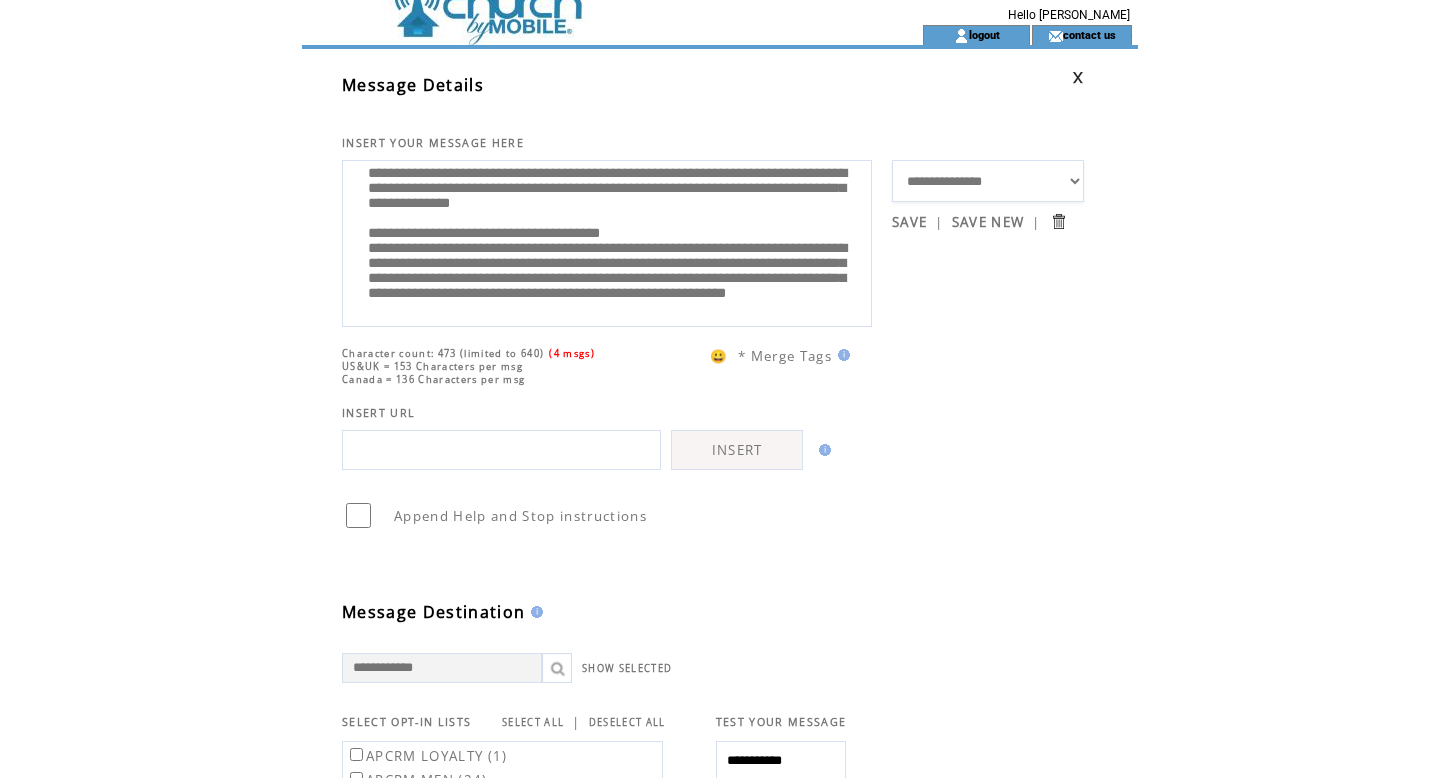 scroll, scrollTop: 260, scrollLeft: 0, axis: vertical 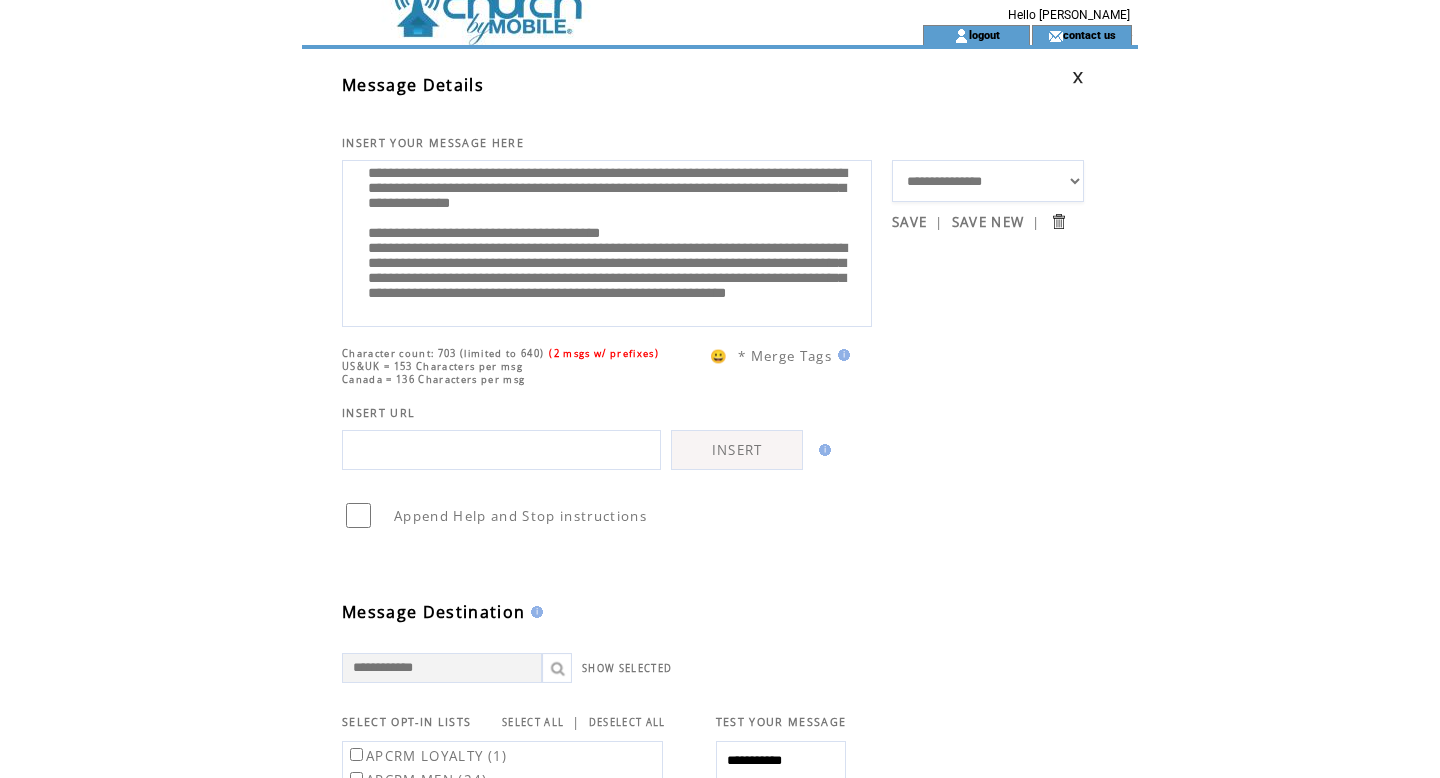 click on "**********" at bounding box center (607, 241) 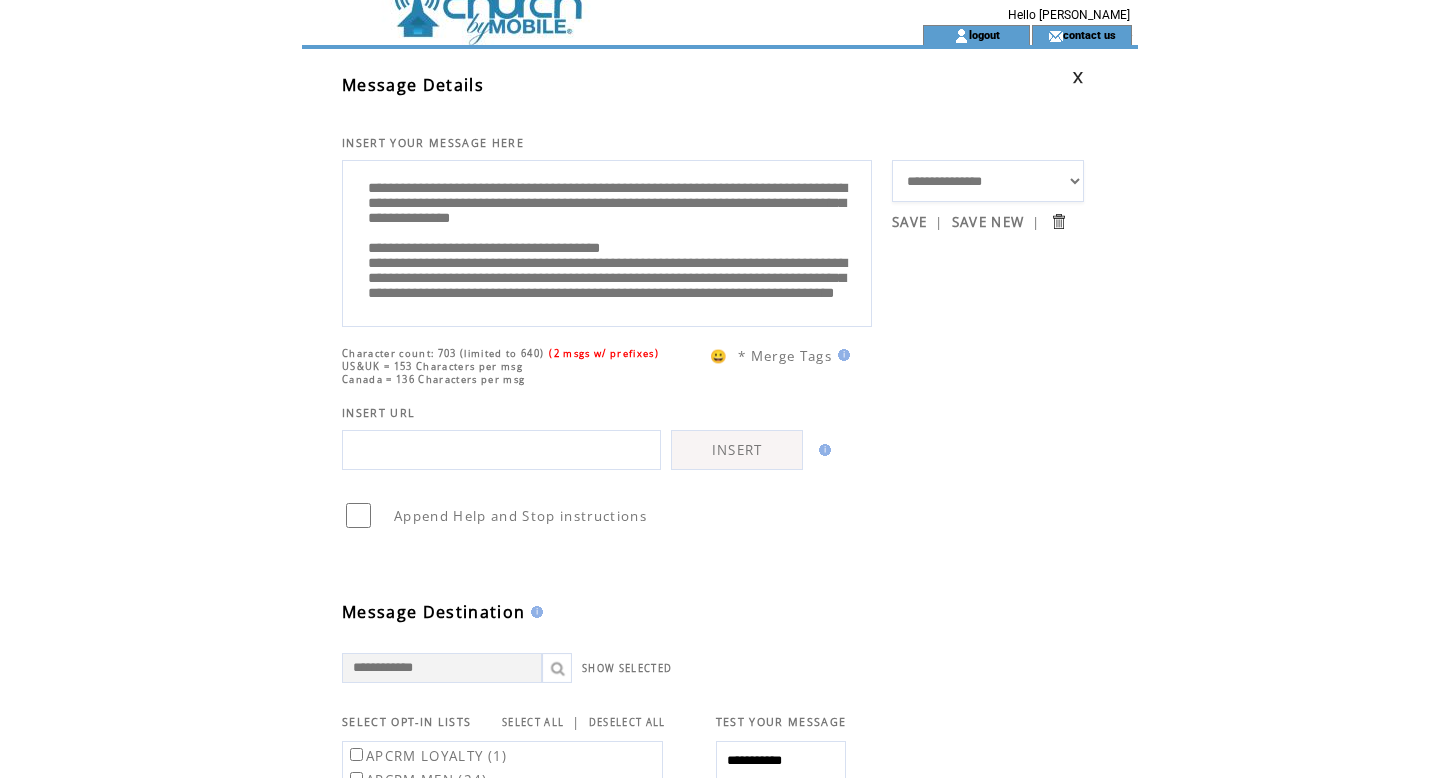 scroll, scrollTop: 240, scrollLeft: 0, axis: vertical 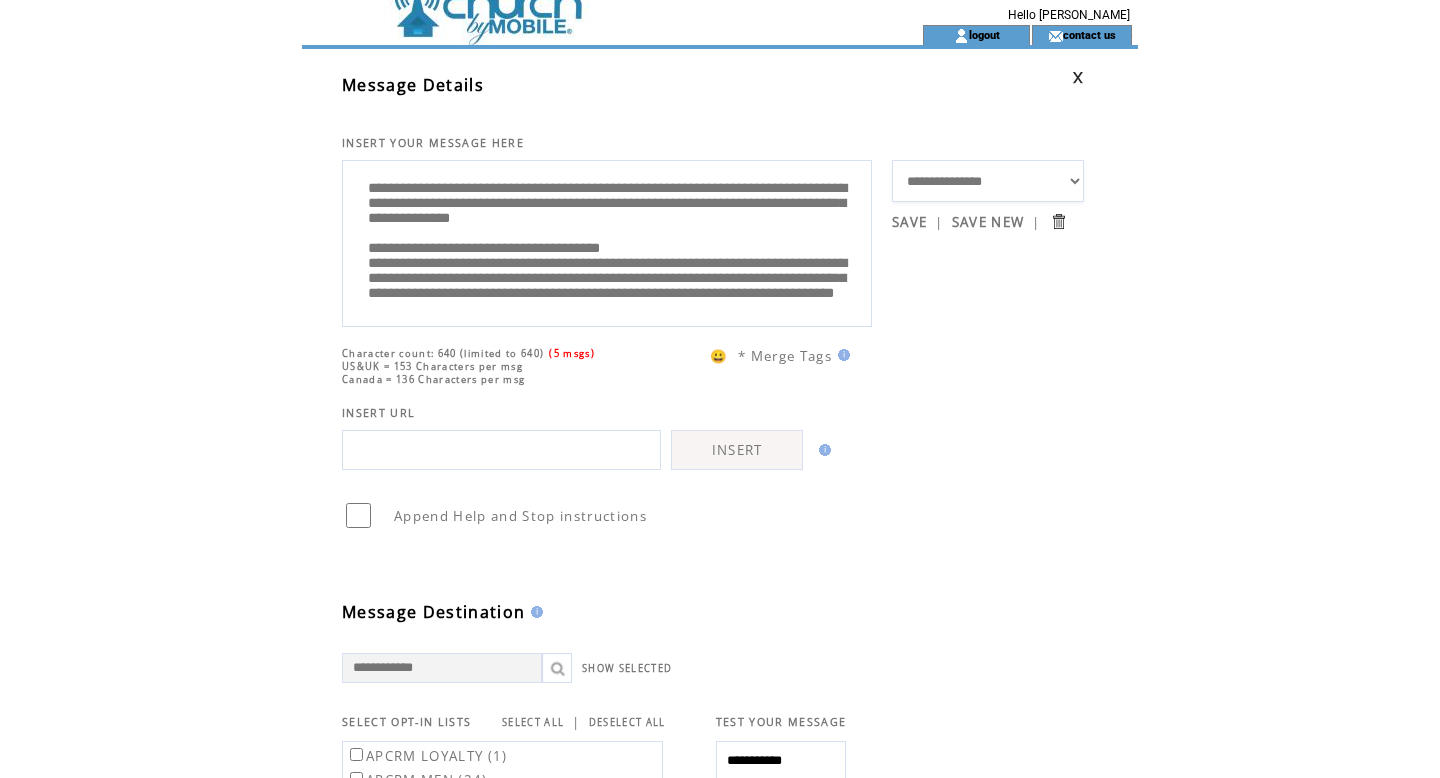 click on "**********" at bounding box center (607, 241) 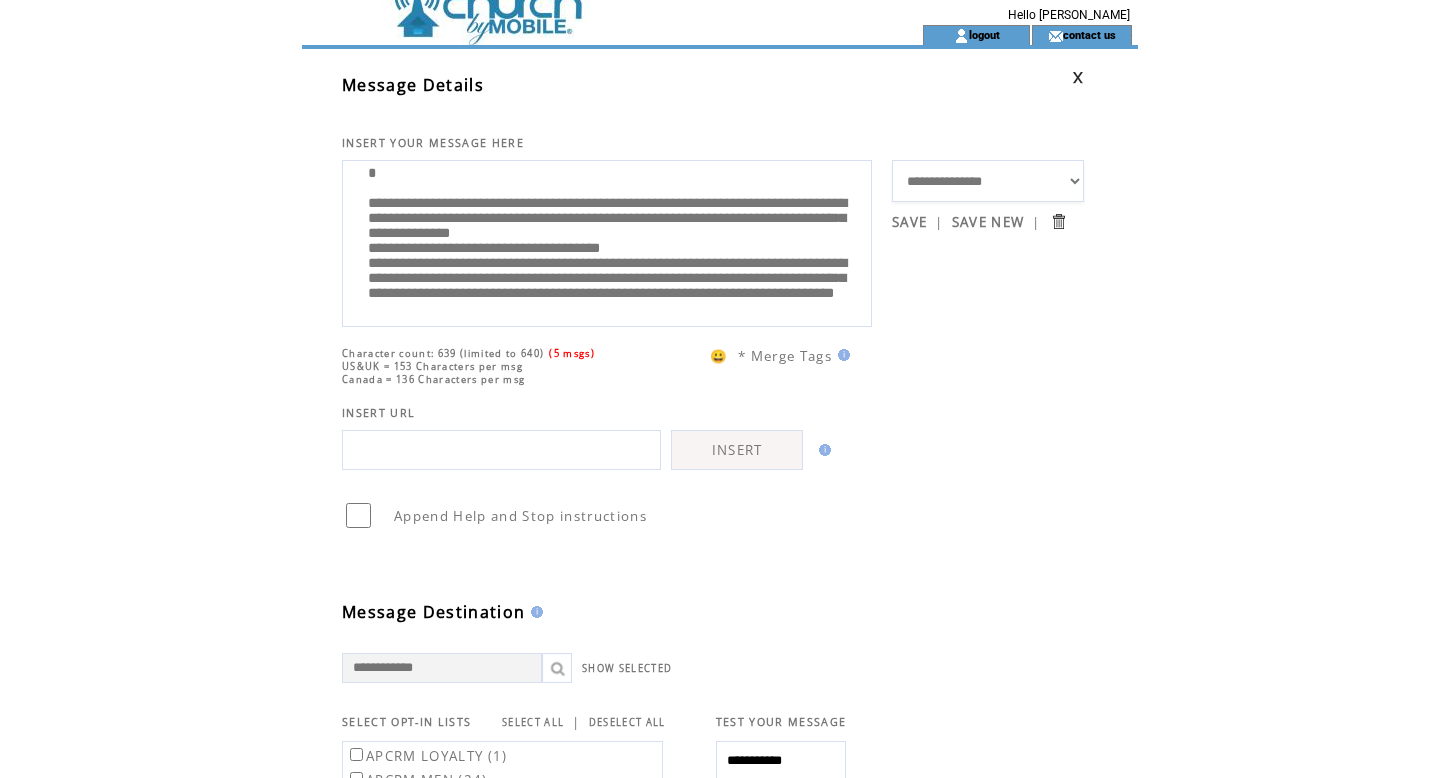 click on "**********" at bounding box center [607, 241] 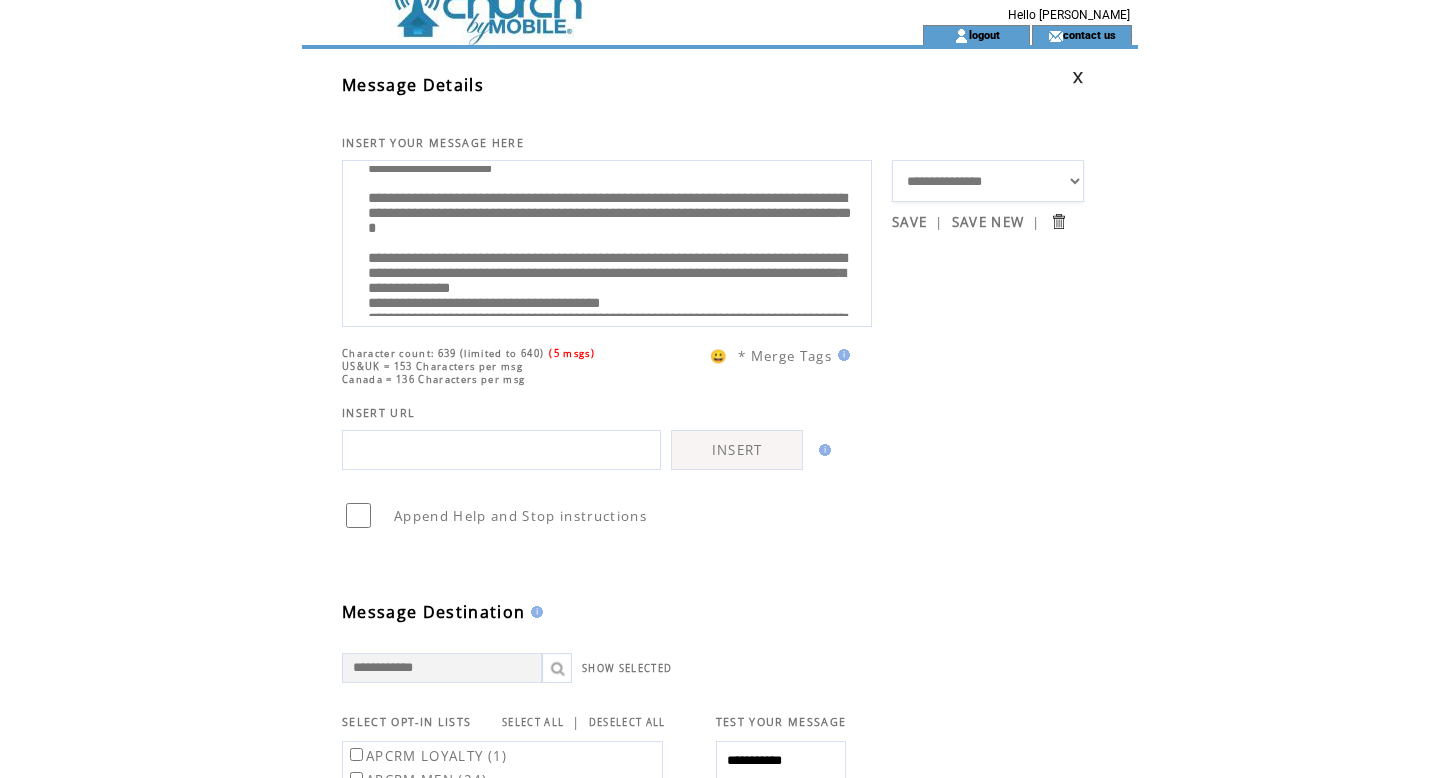 scroll, scrollTop: 9, scrollLeft: 0, axis: vertical 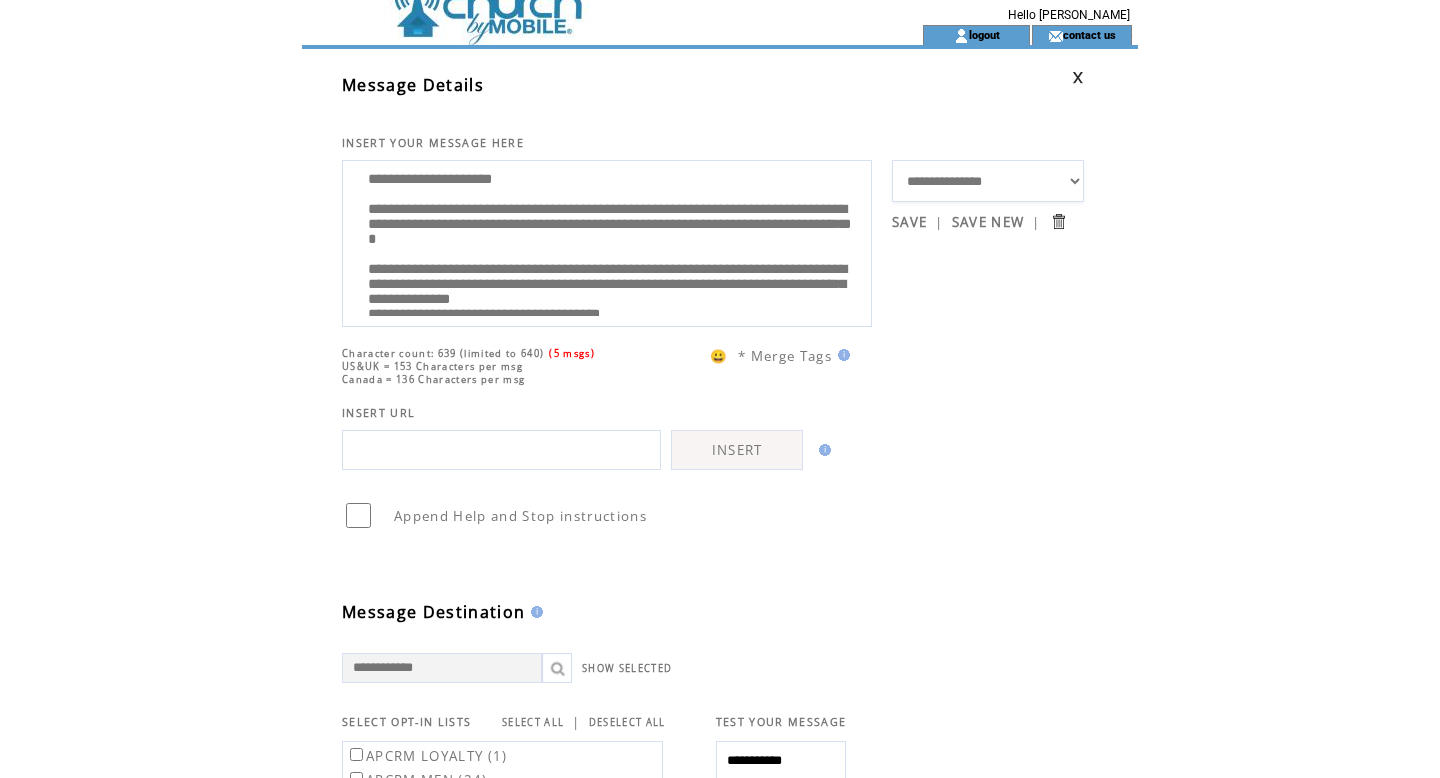 drag, startPoint x: 370, startPoint y: 182, endPoint x: 585, endPoint y: 179, distance: 215.02094 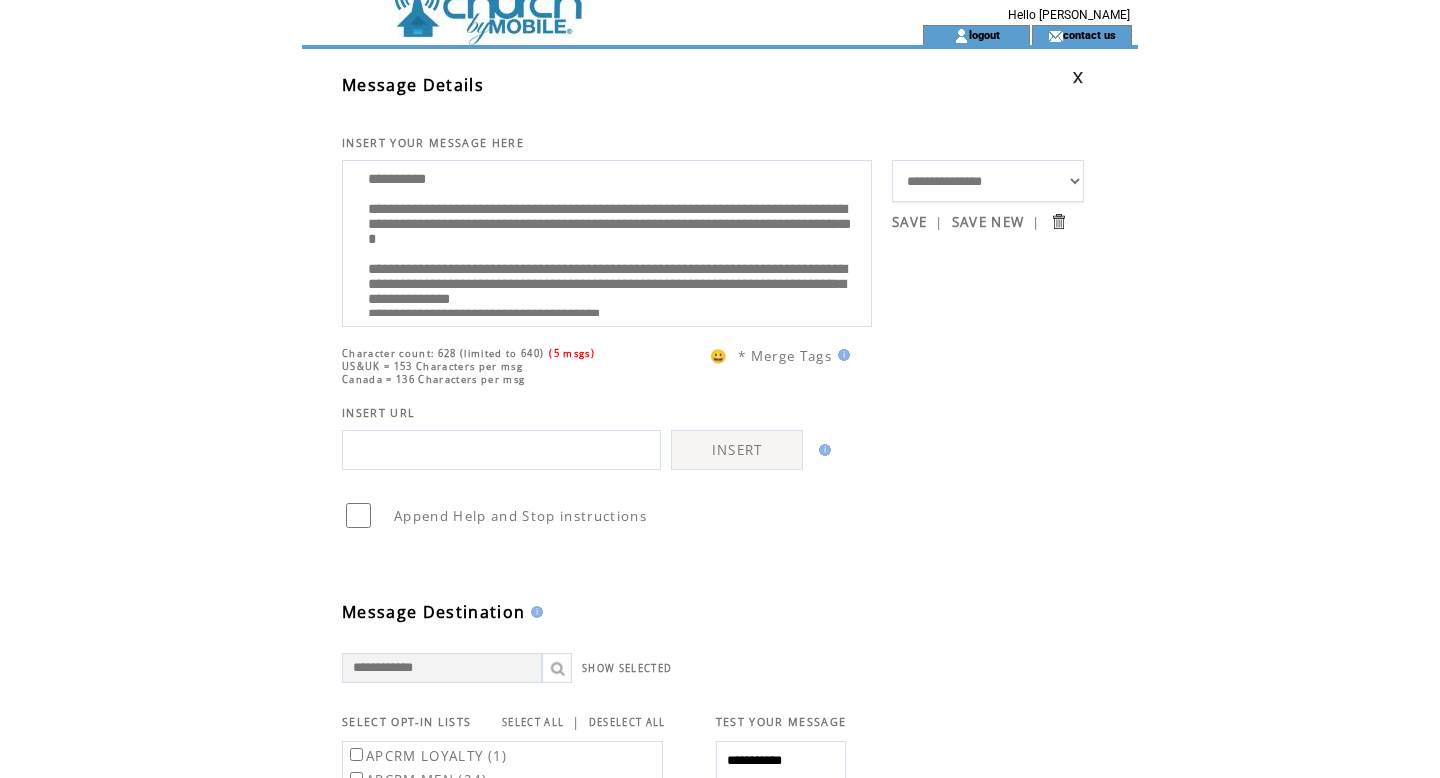 click on "**********" at bounding box center [607, 241] 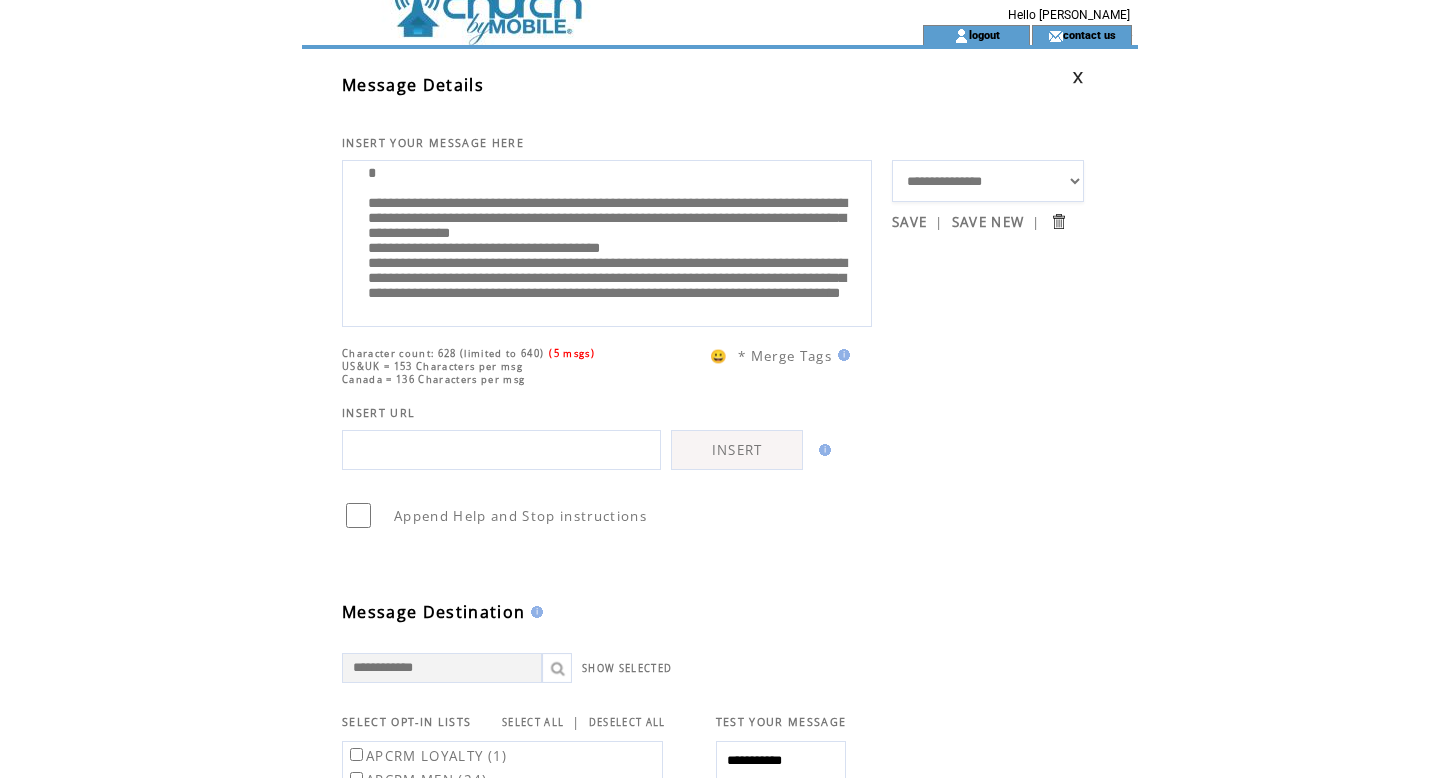 scroll, scrollTop: 177, scrollLeft: 0, axis: vertical 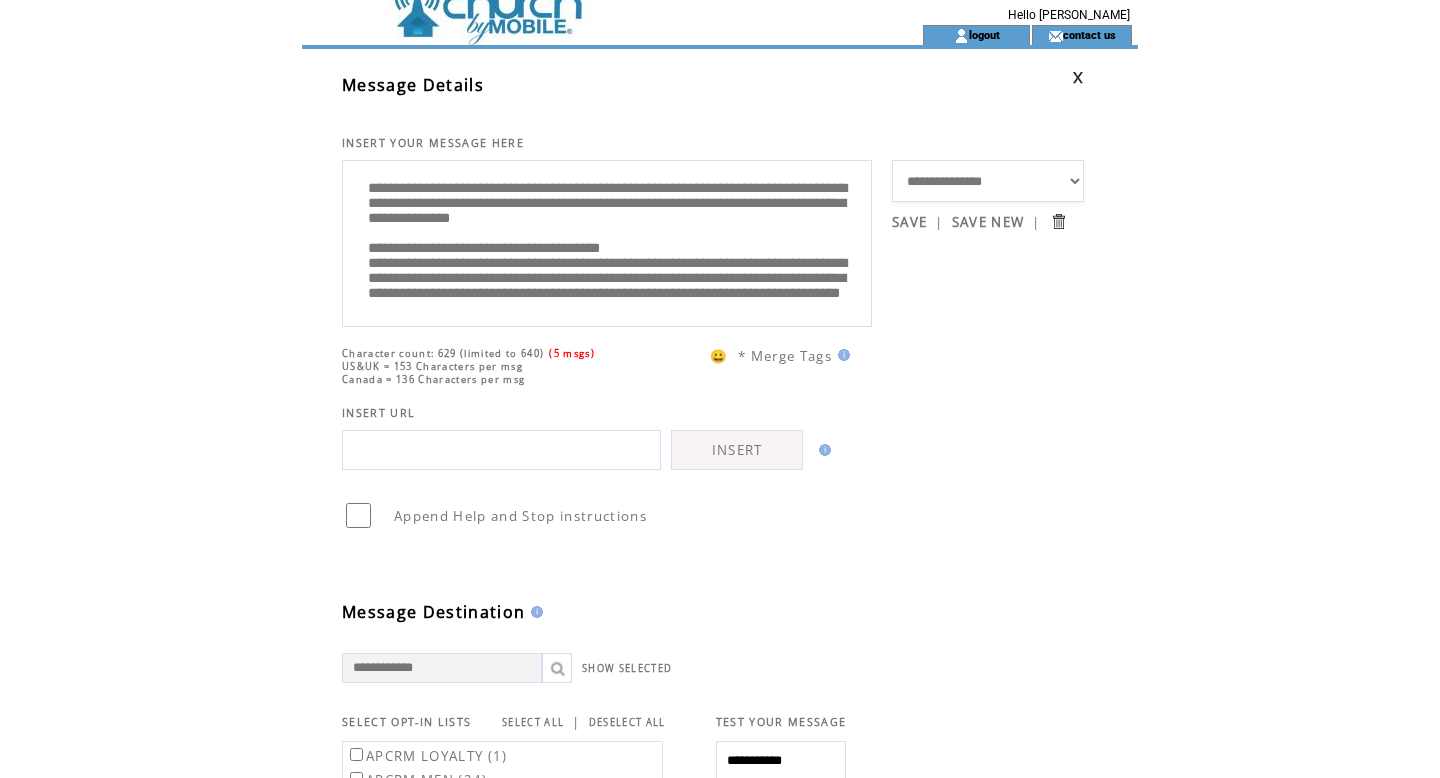drag, startPoint x: 625, startPoint y: 212, endPoint x: 634, endPoint y: 287, distance: 75.53807 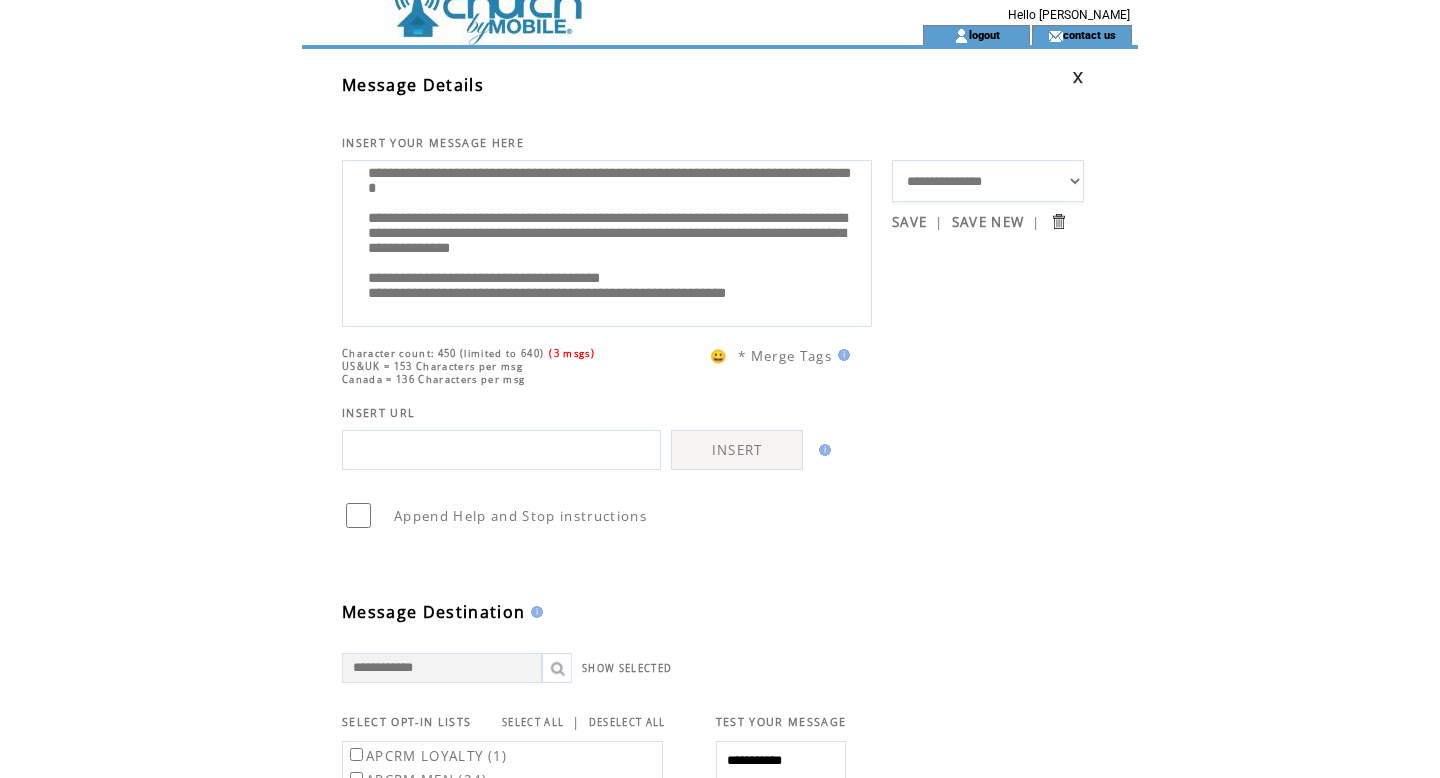 scroll, scrollTop: 180, scrollLeft: 0, axis: vertical 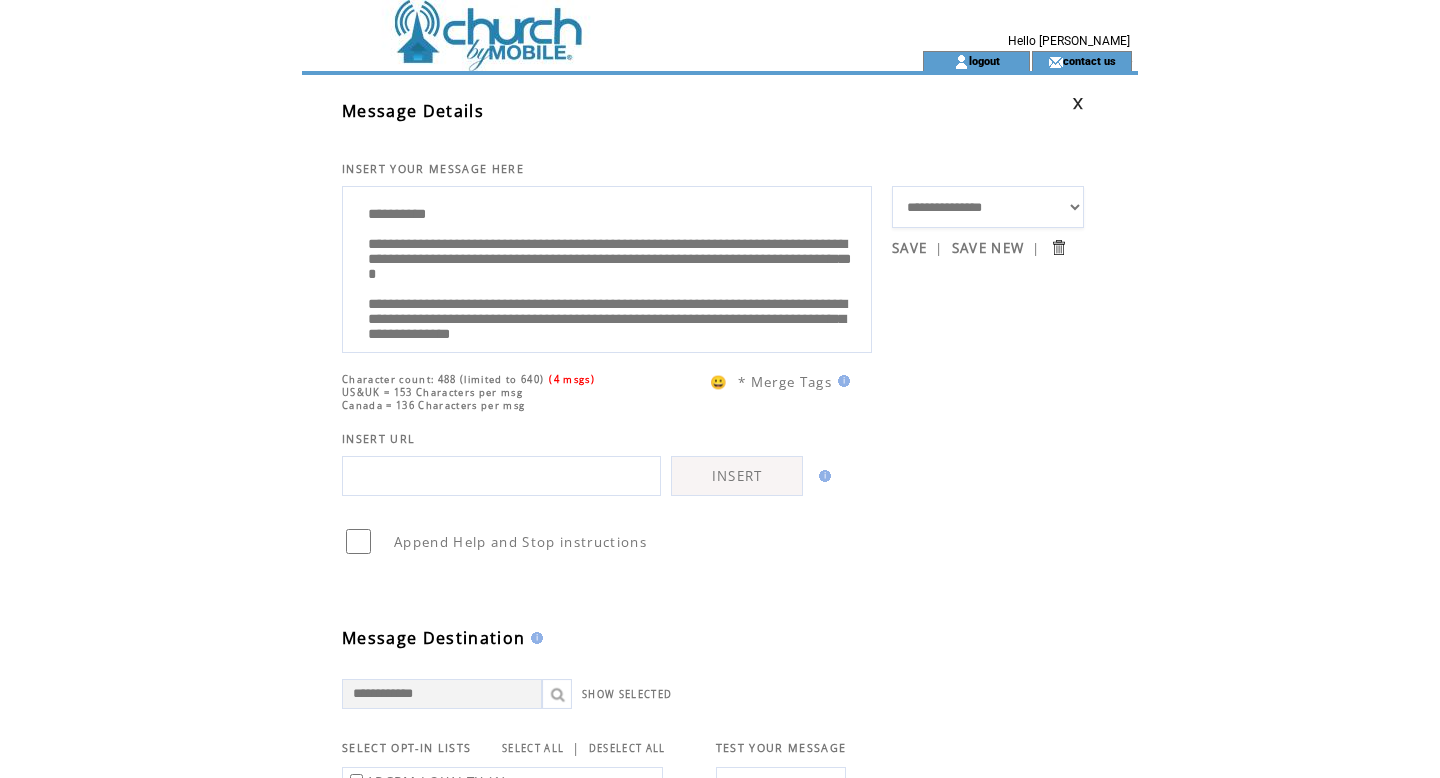 click on "**********" at bounding box center [607, 267] 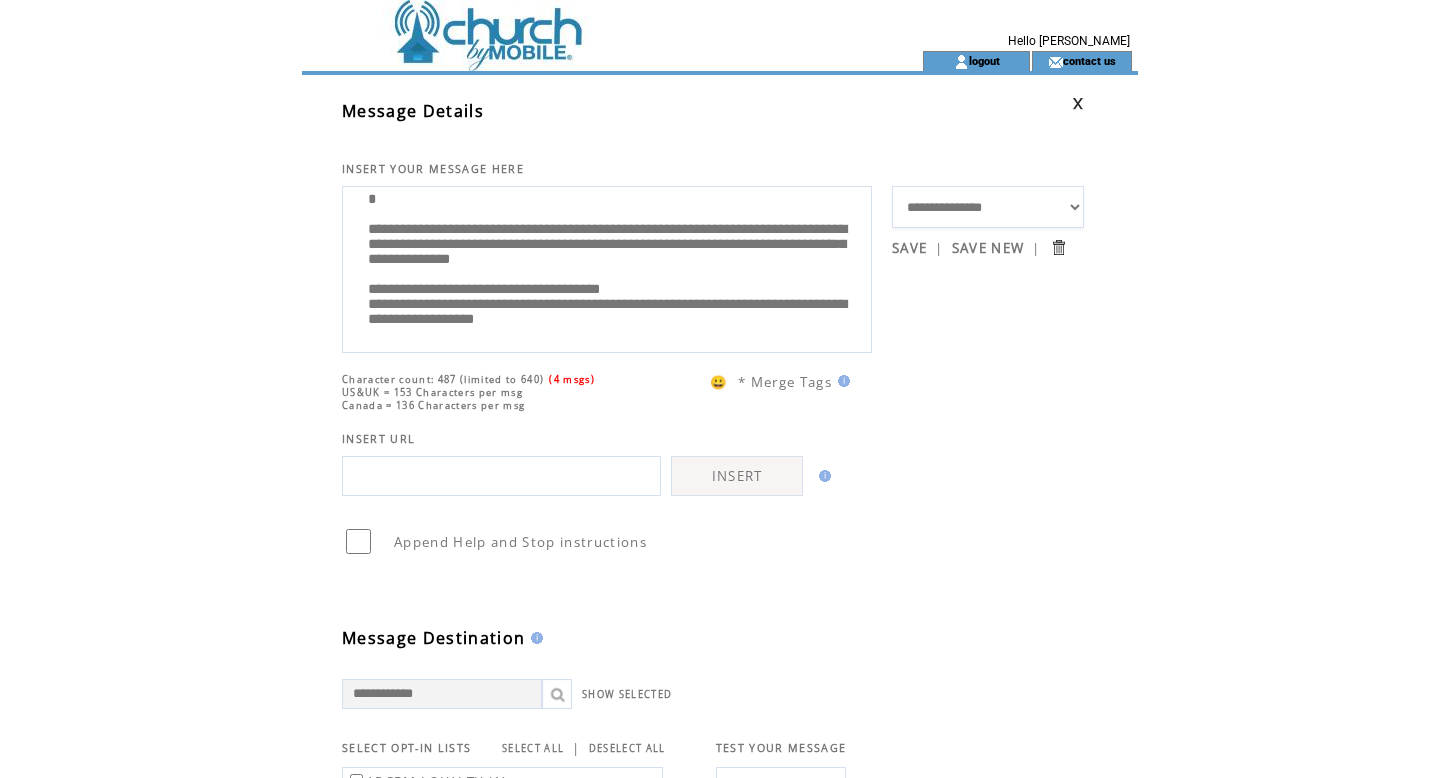 scroll, scrollTop: 160, scrollLeft: 0, axis: vertical 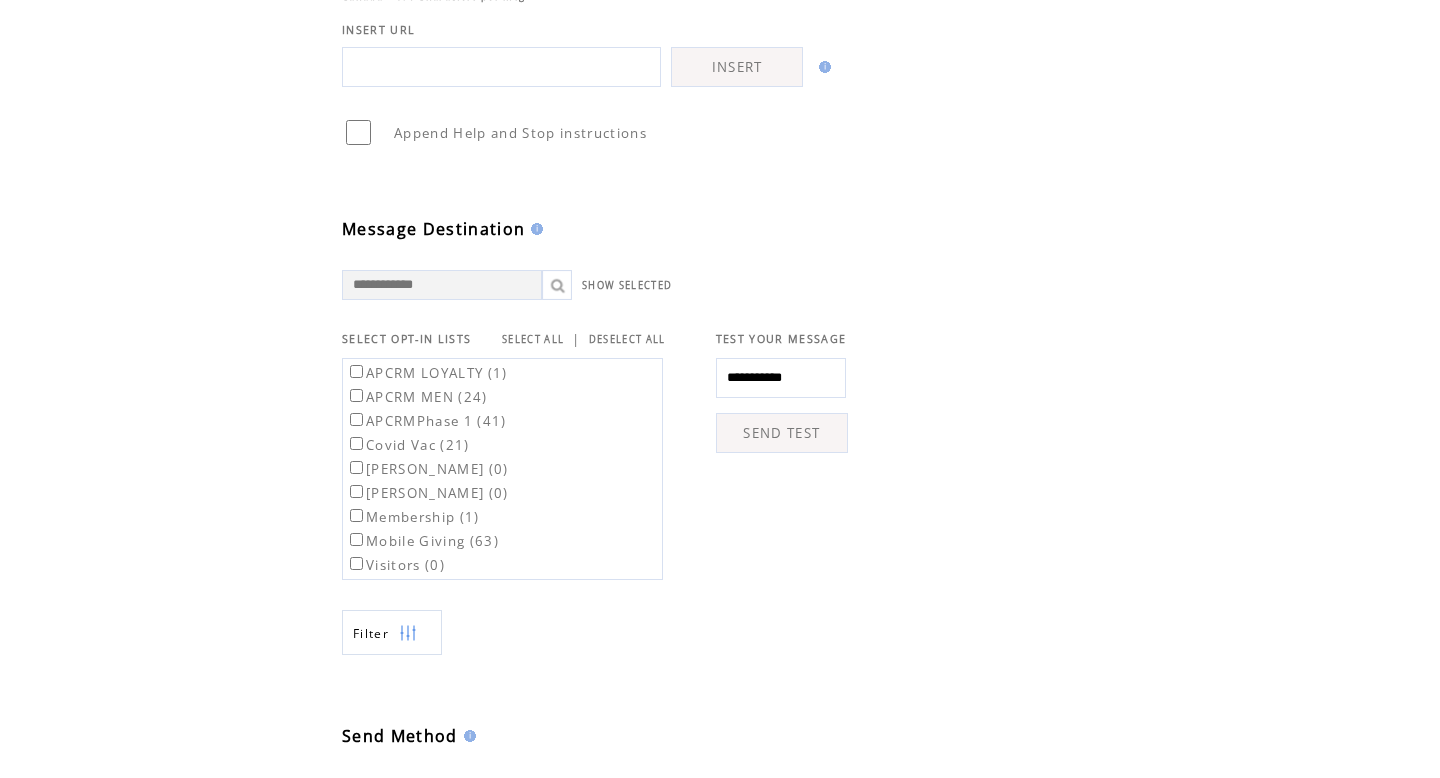type on "**********" 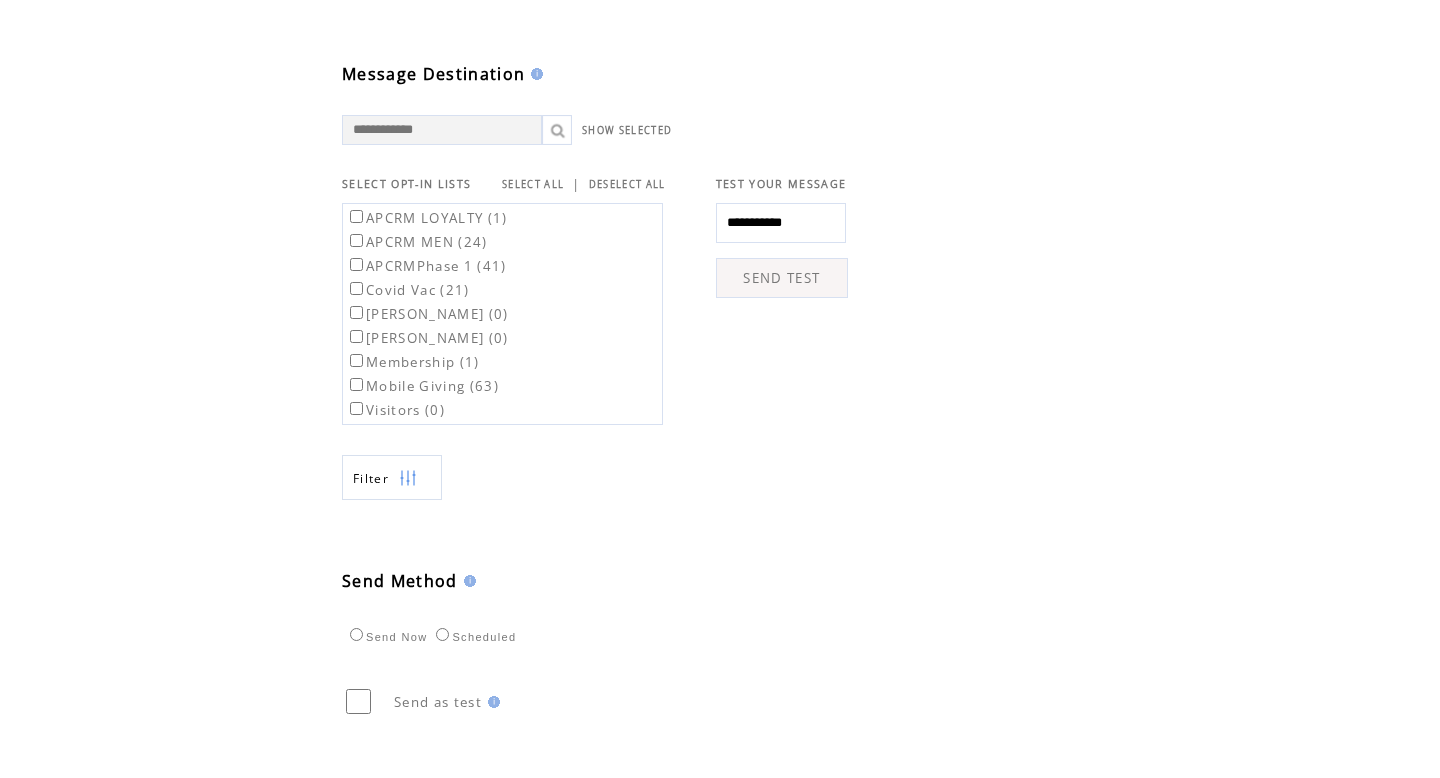 scroll, scrollTop: 663, scrollLeft: 0, axis: vertical 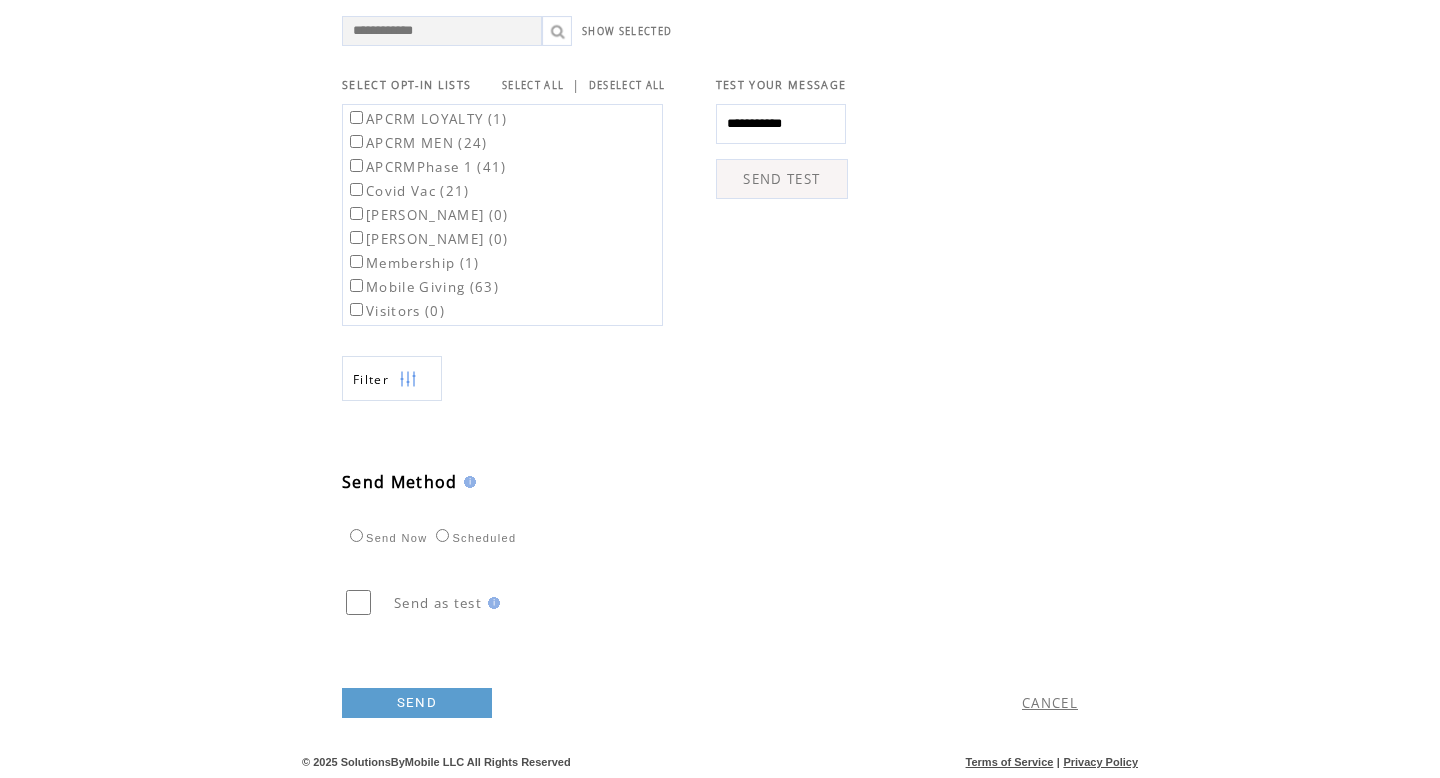click on "SEND" at bounding box center (417, 703) 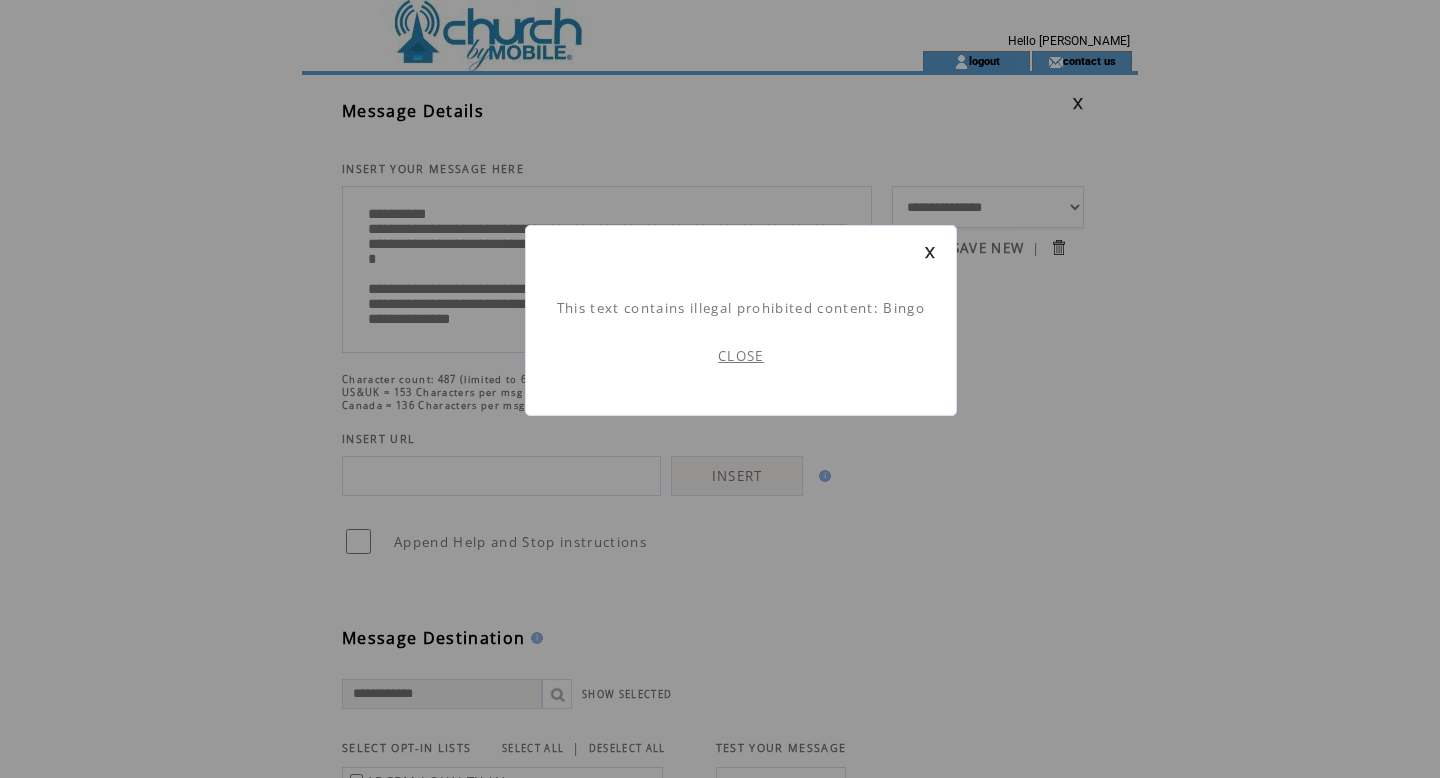 scroll, scrollTop: 1, scrollLeft: 0, axis: vertical 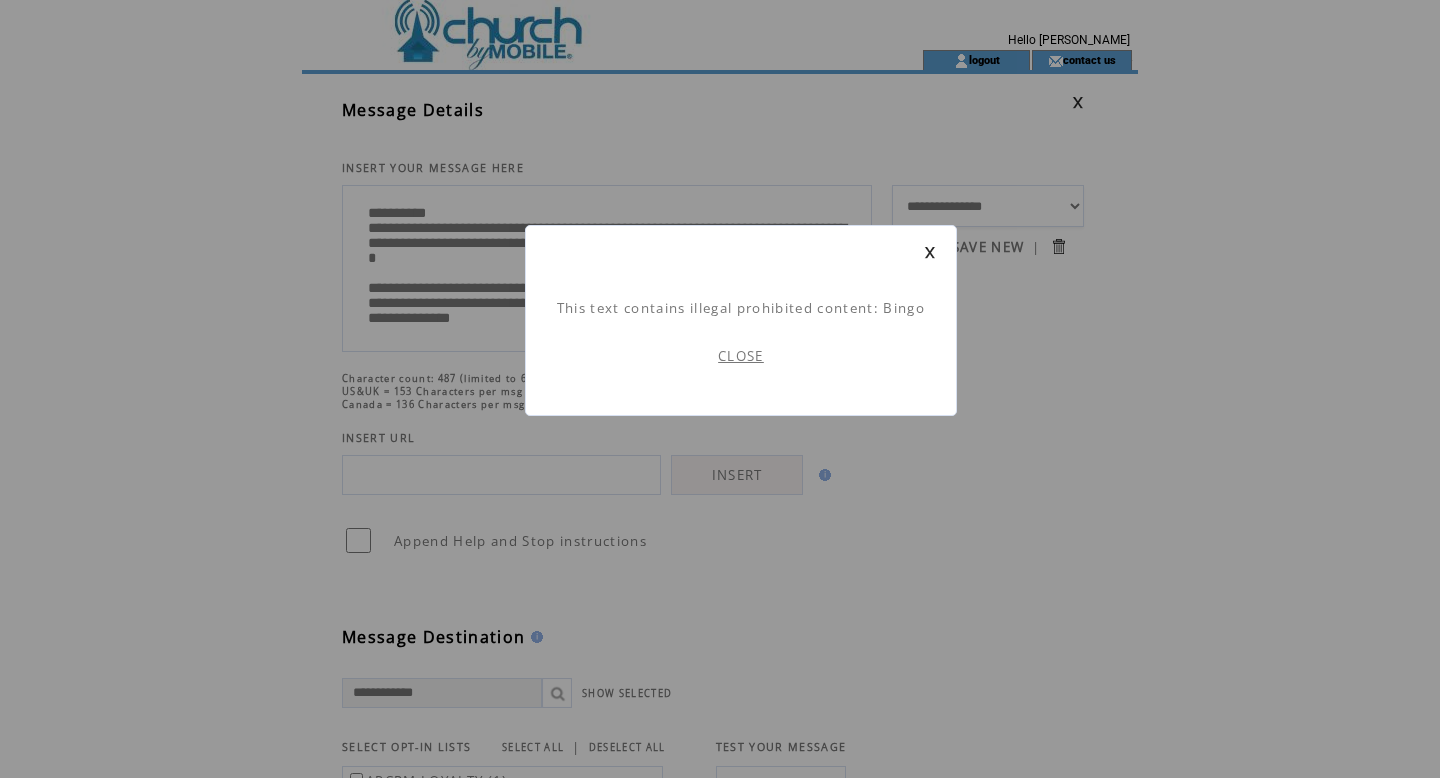 click on "CLOSE" at bounding box center (741, 356) 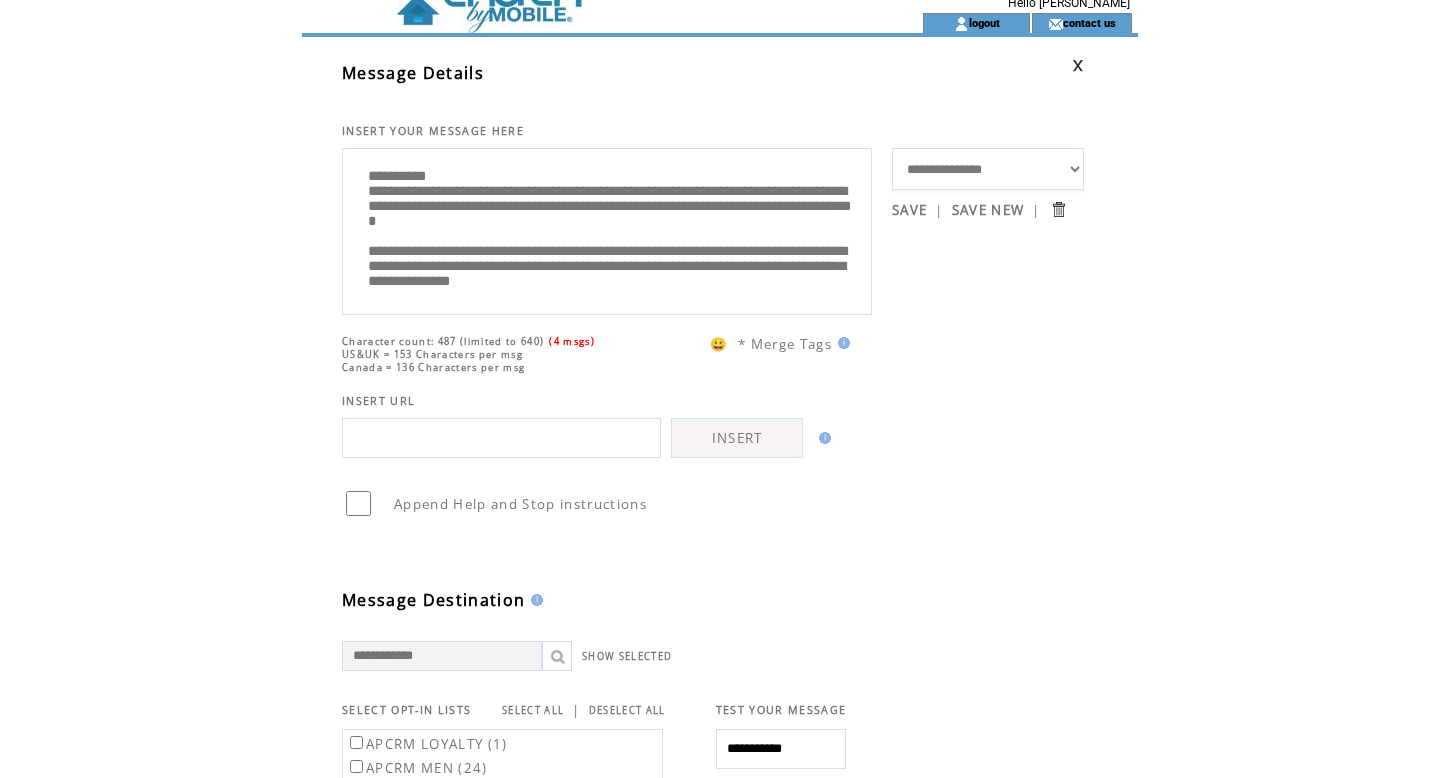 scroll, scrollTop: 57, scrollLeft: 0, axis: vertical 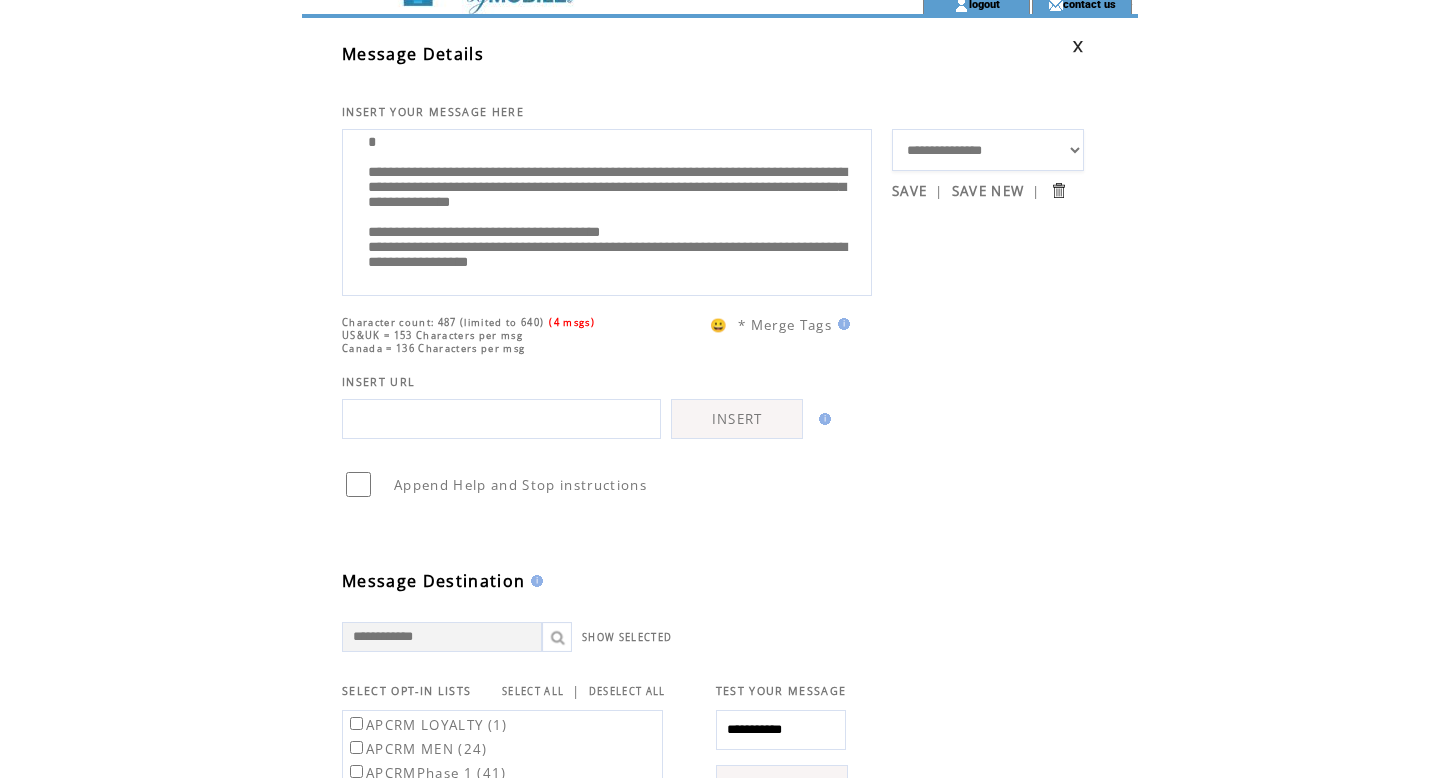 drag, startPoint x: 729, startPoint y: 242, endPoint x: 686, endPoint y: 243, distance: 43.011627 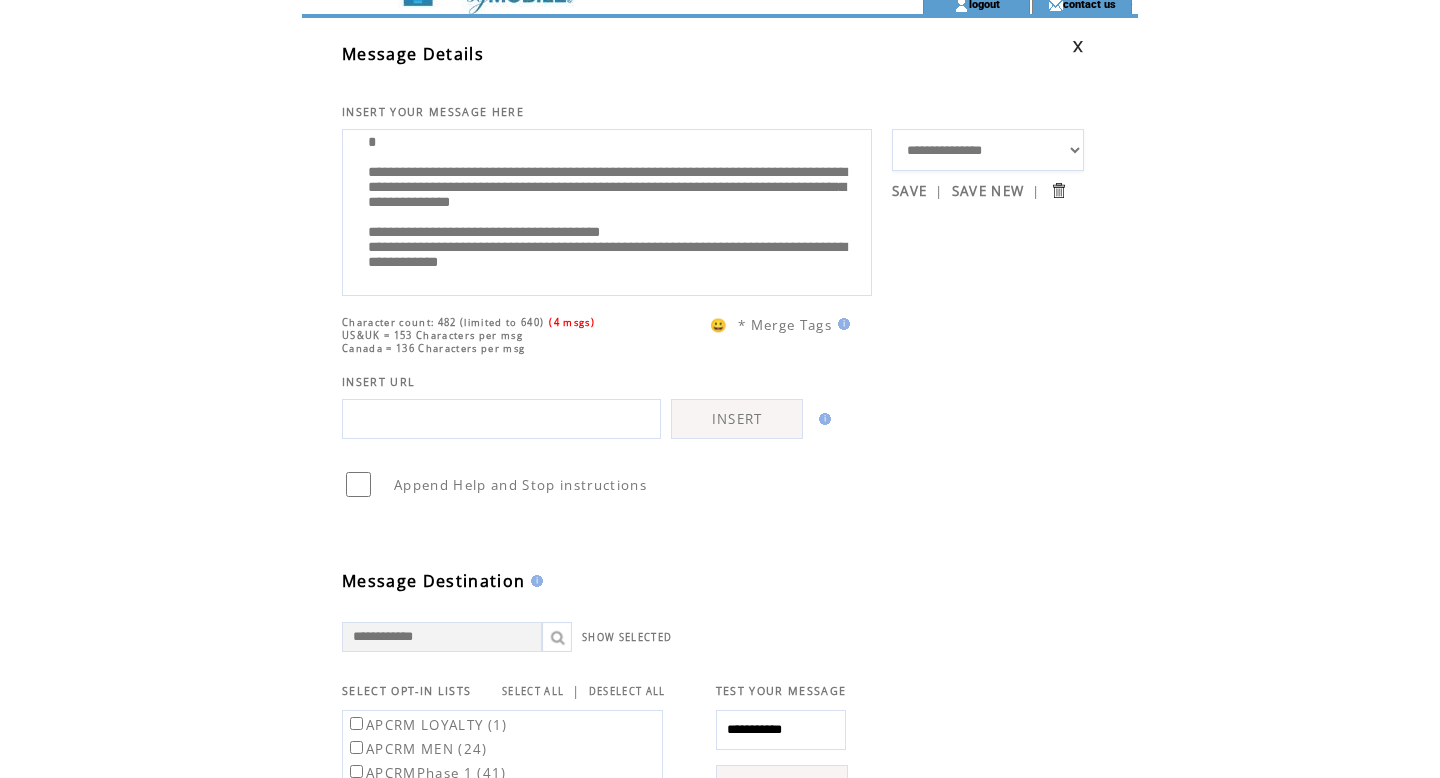 drag, startPoint x: 624, startPoint y: 242, endPoint x: 728, endPoint y: 237, distance: 104.120125 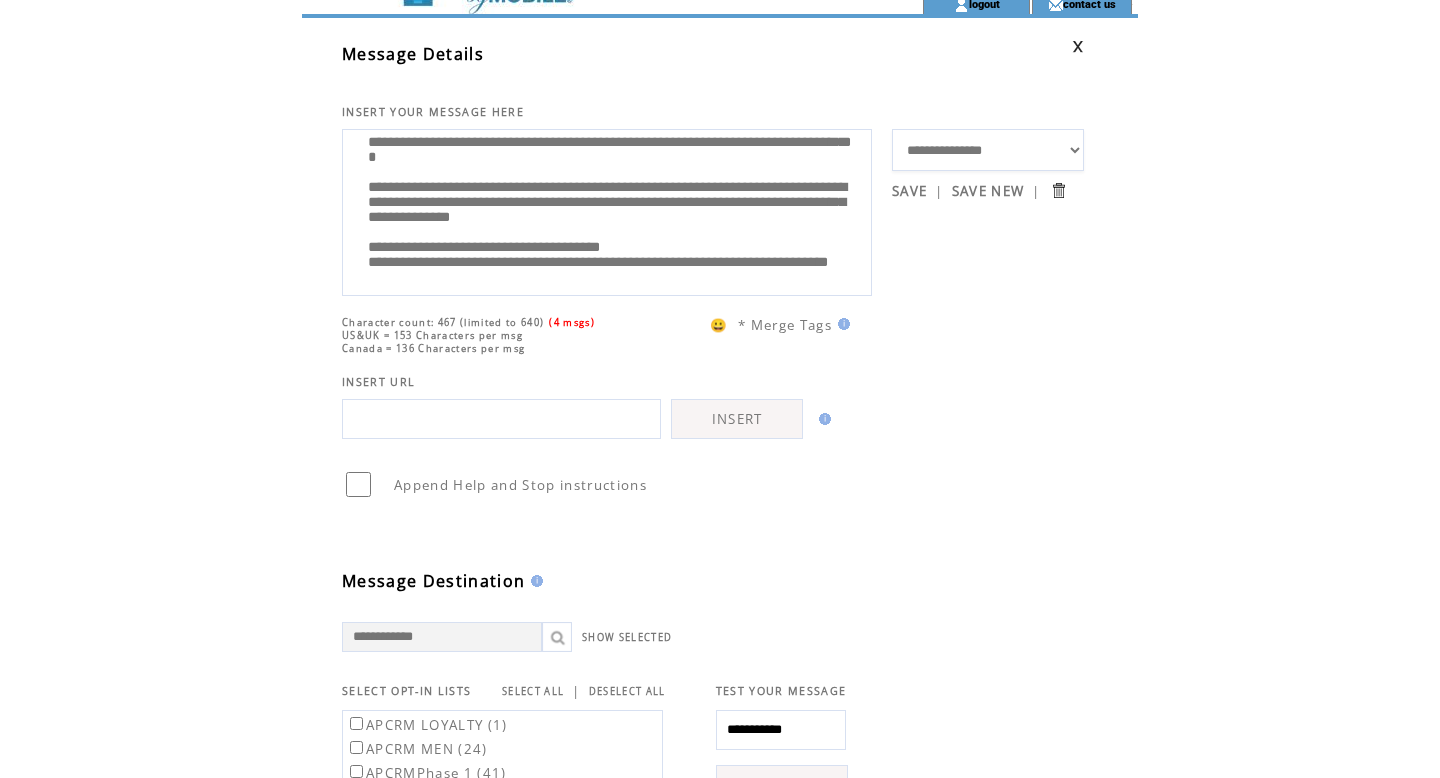 type on "**********" 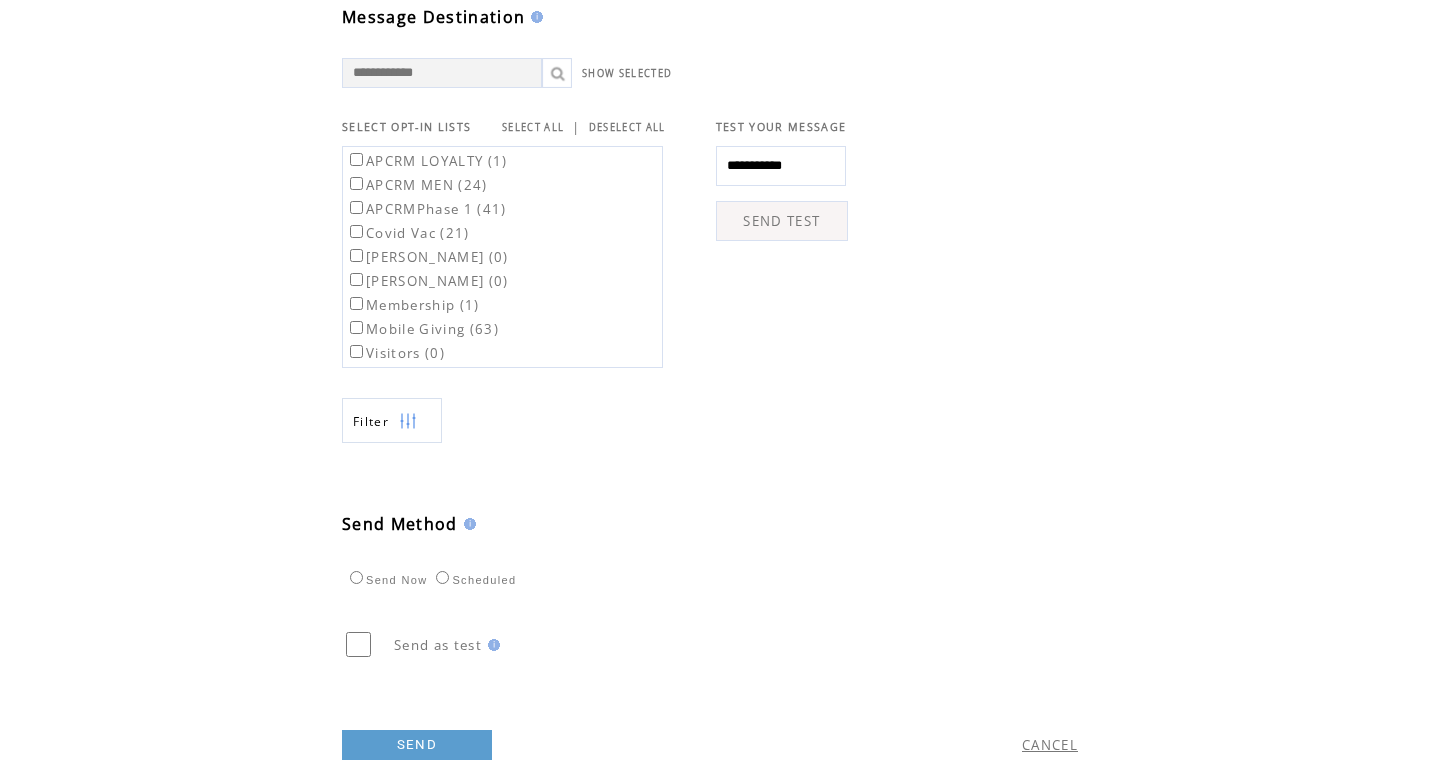 scroll, scrollTop: 663, scrollLeft: 0, axis: vertical 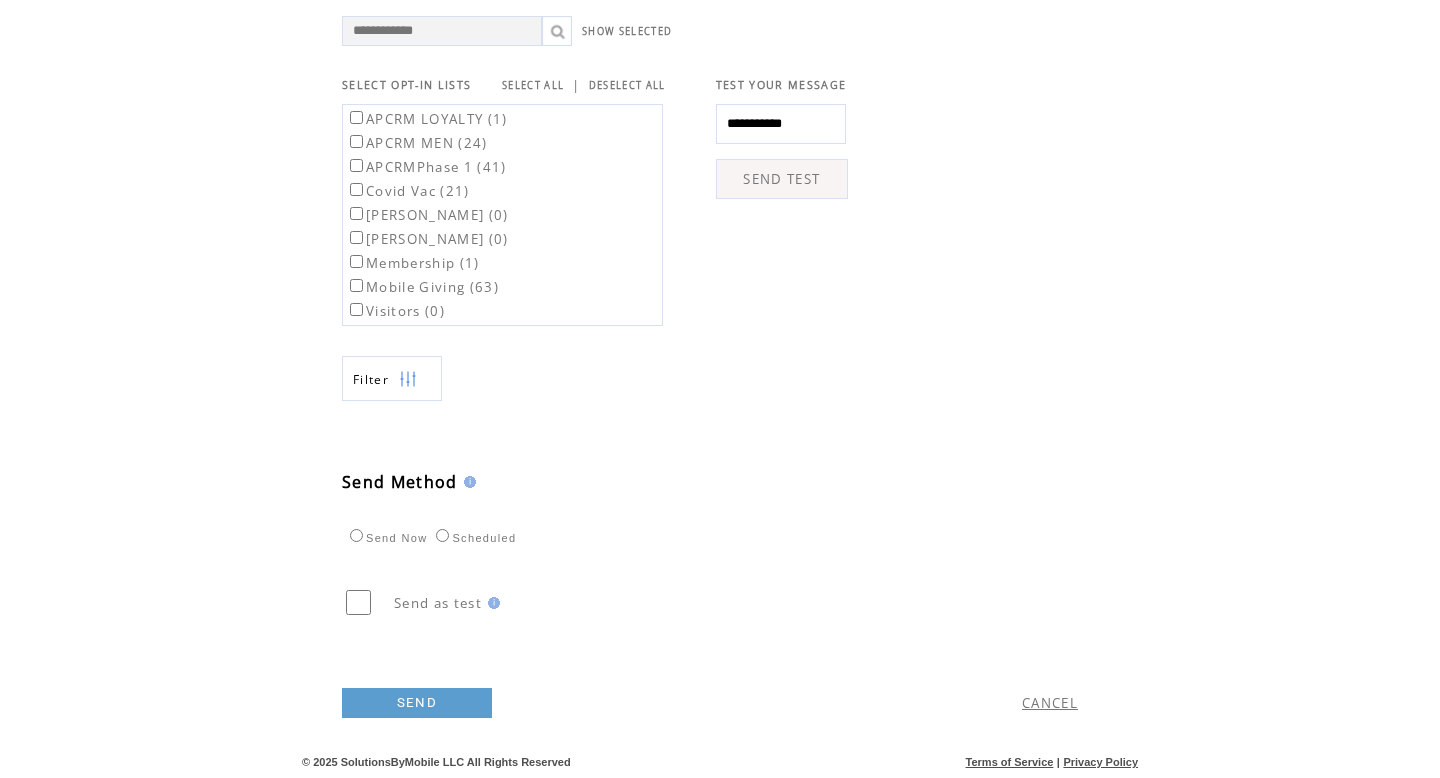 click on "SEND" at bounding box center [417, 703] 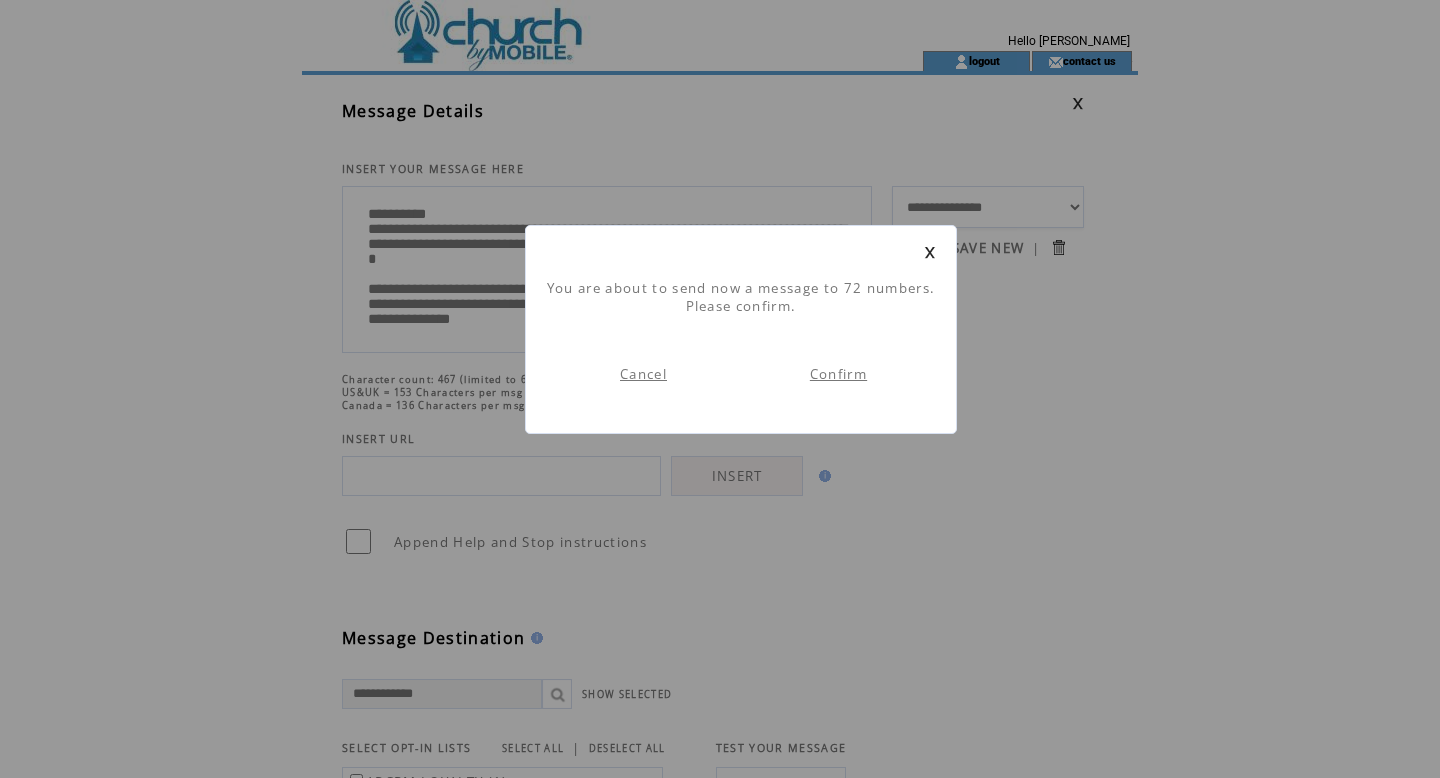 scroll, scrollTop: 1, scrollLeft: 0, axis: vertical 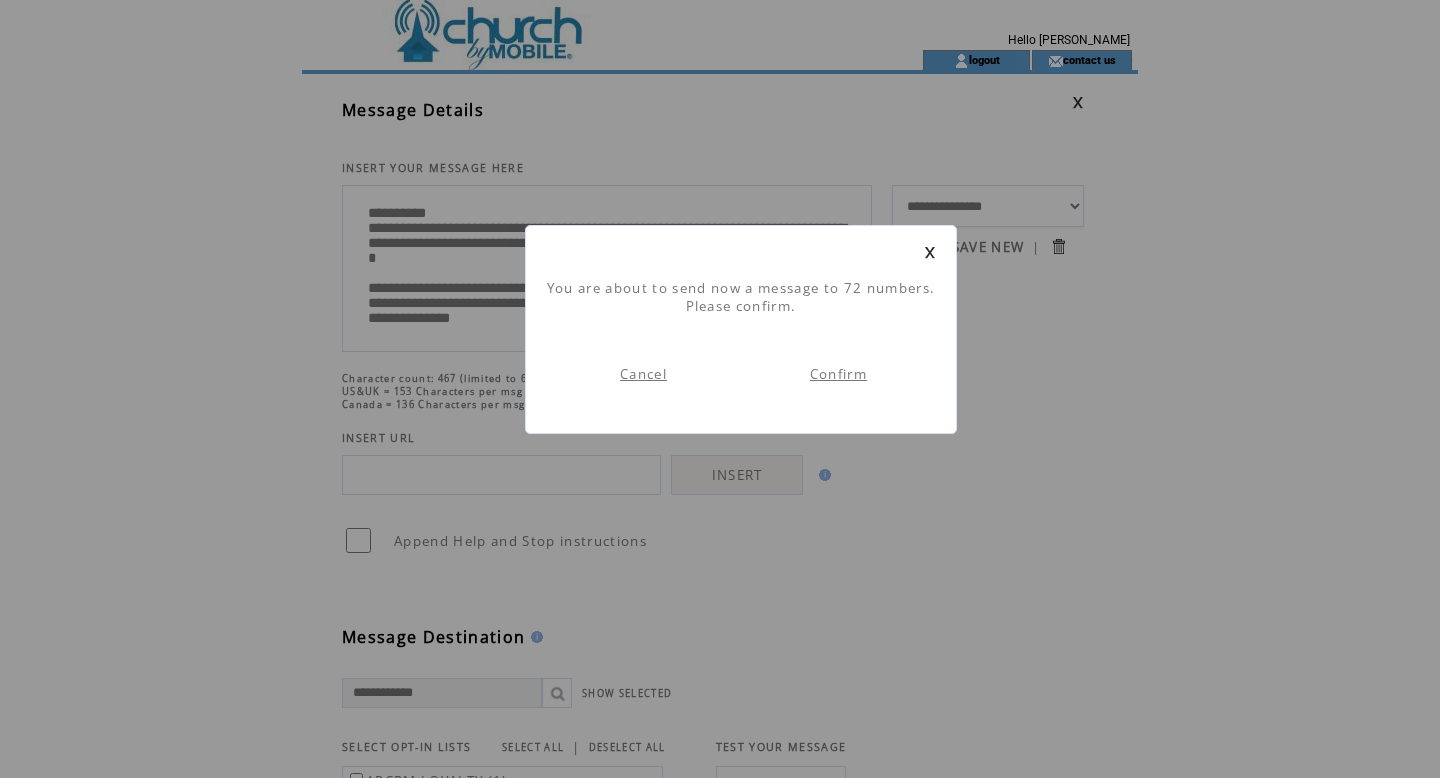 click on "Confirm" at bounding box center [838, 374] 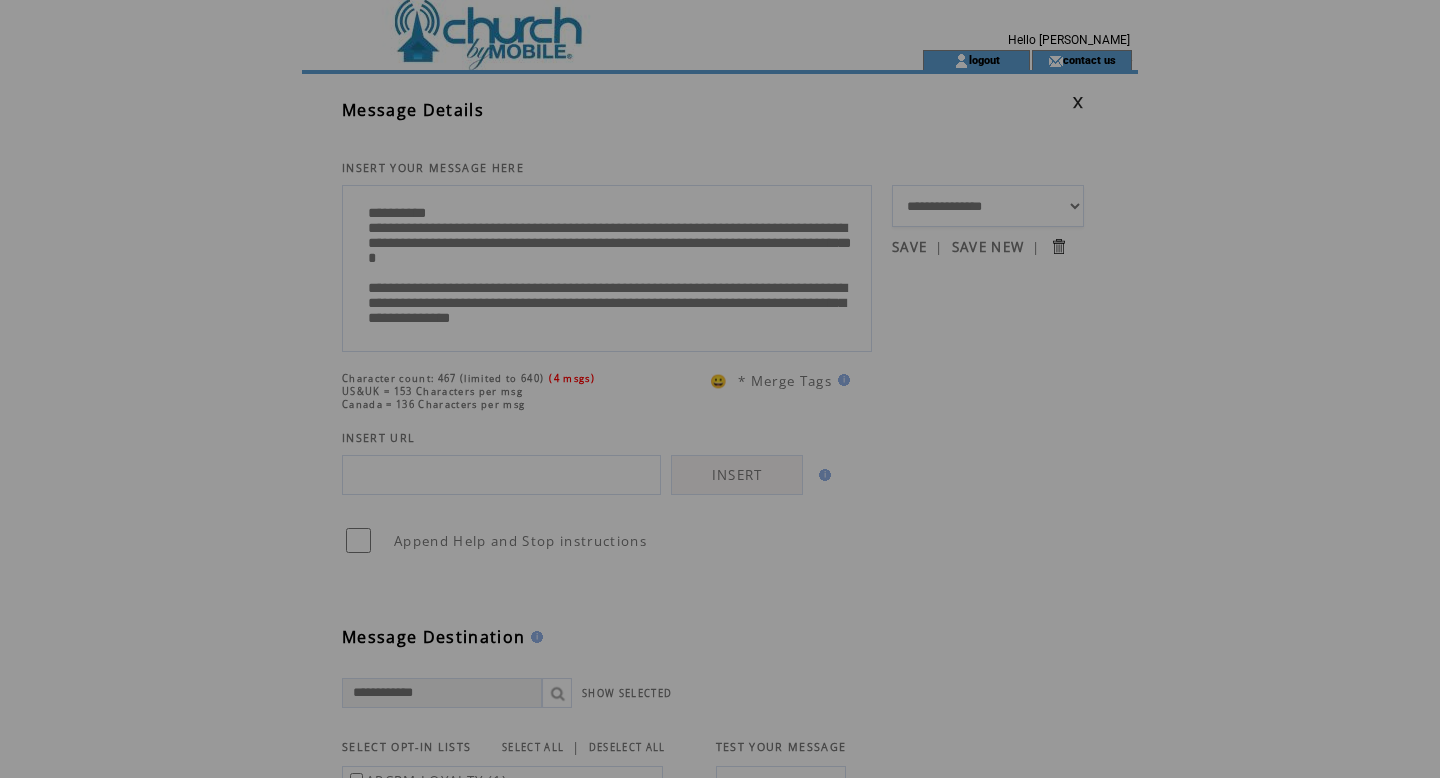 scroll, scrollTop: 0, scrollLeft: 0, axis: both 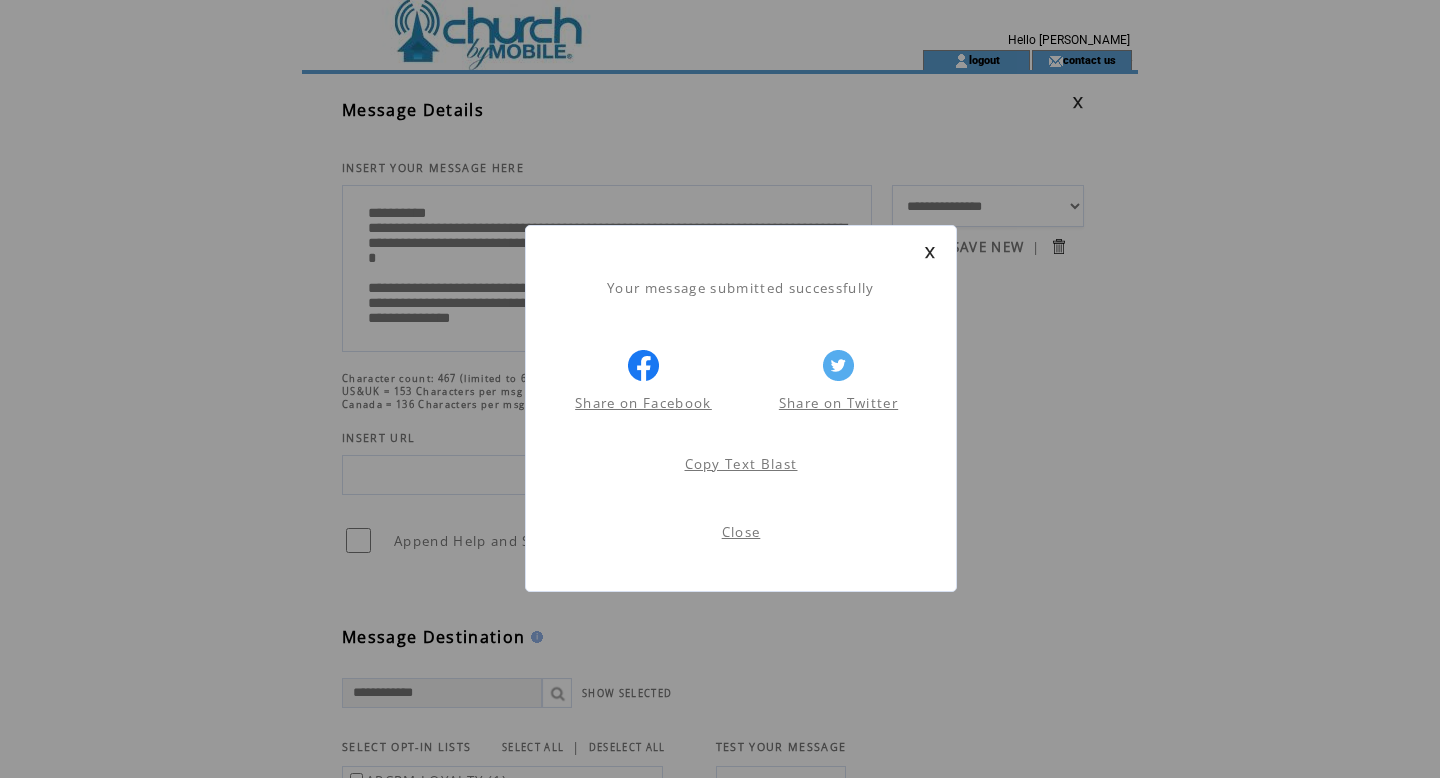 click on "Close" at bounding box center [741, 532] 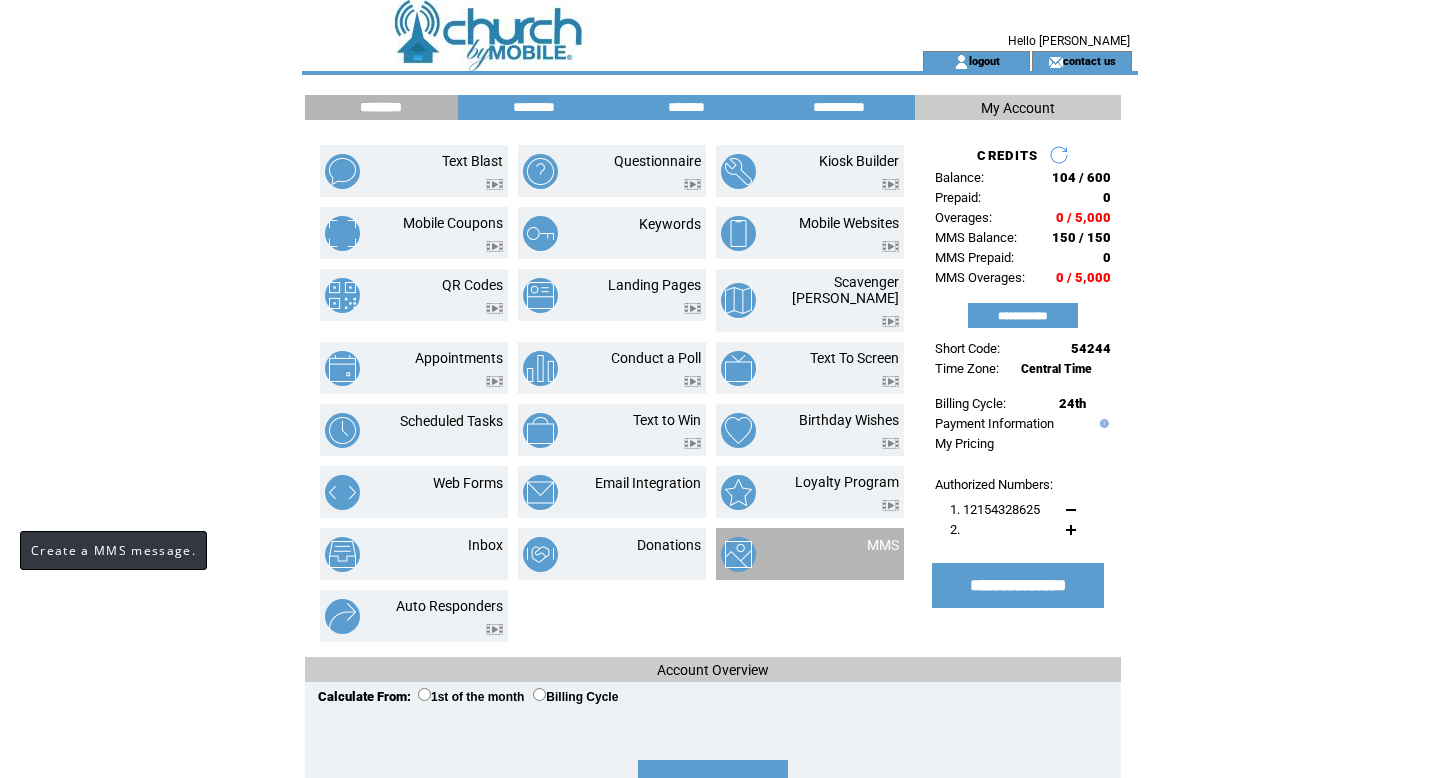 scroll, scrollTop: 0, scrollLeft: 0, axis: both 